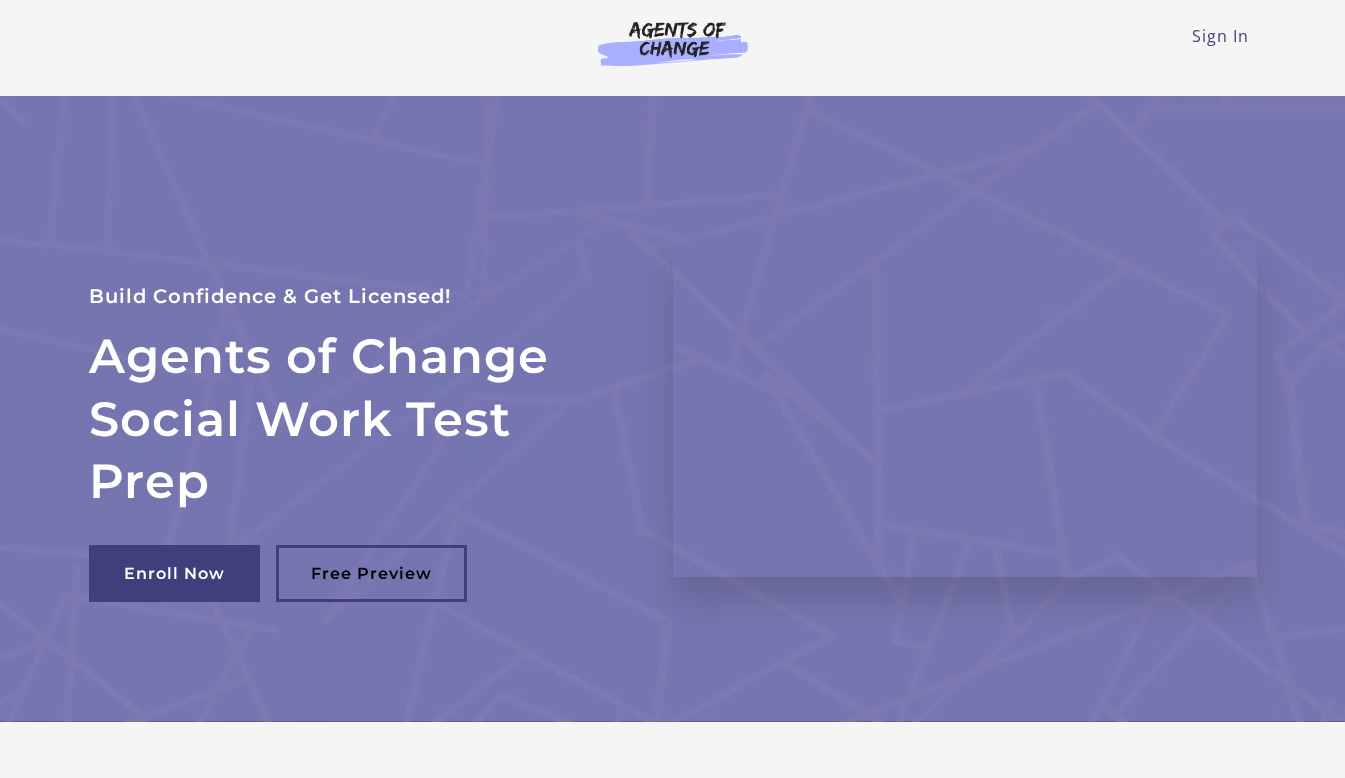 click on "Sign In" at bounding box center [1220, 36] 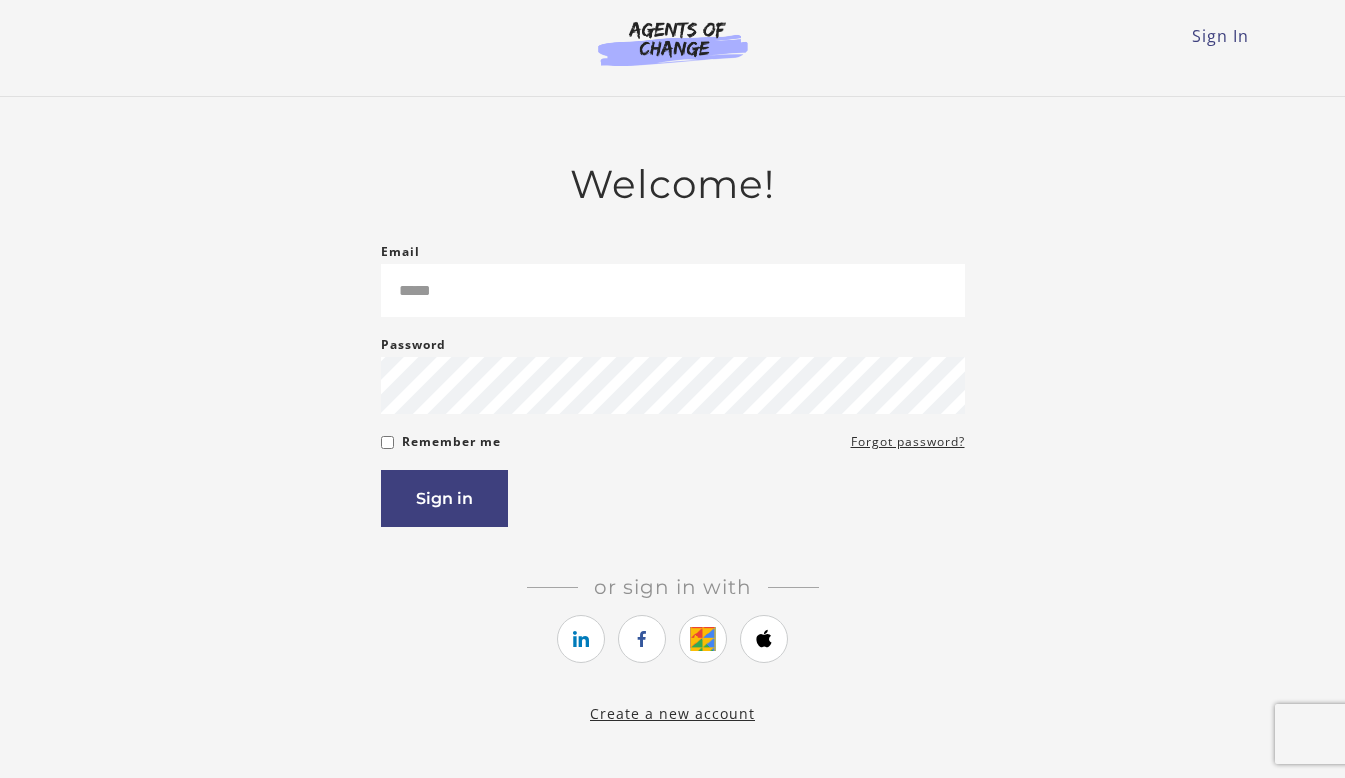 scroll, scrollTop: 0, scrollLeft: 0, axis: both 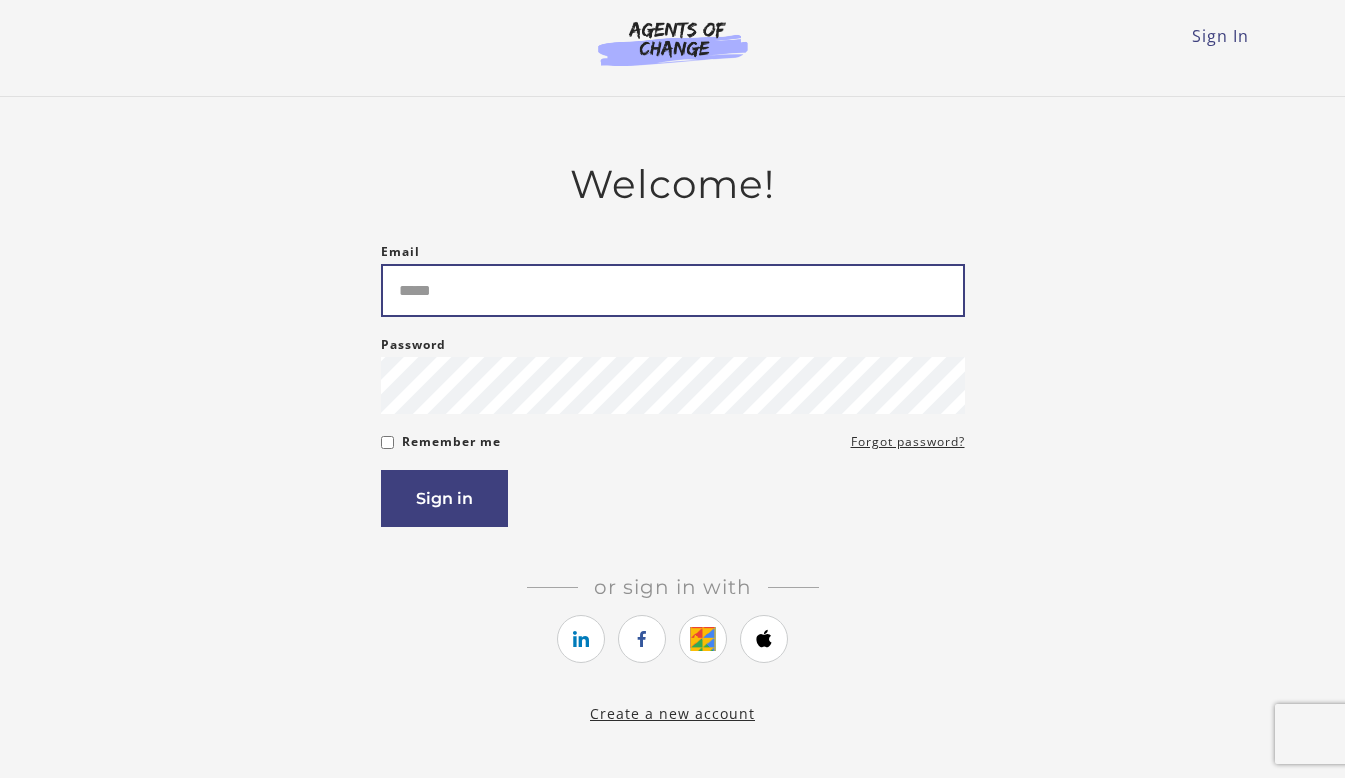 click on "Email" at bounding box center (673, 290) 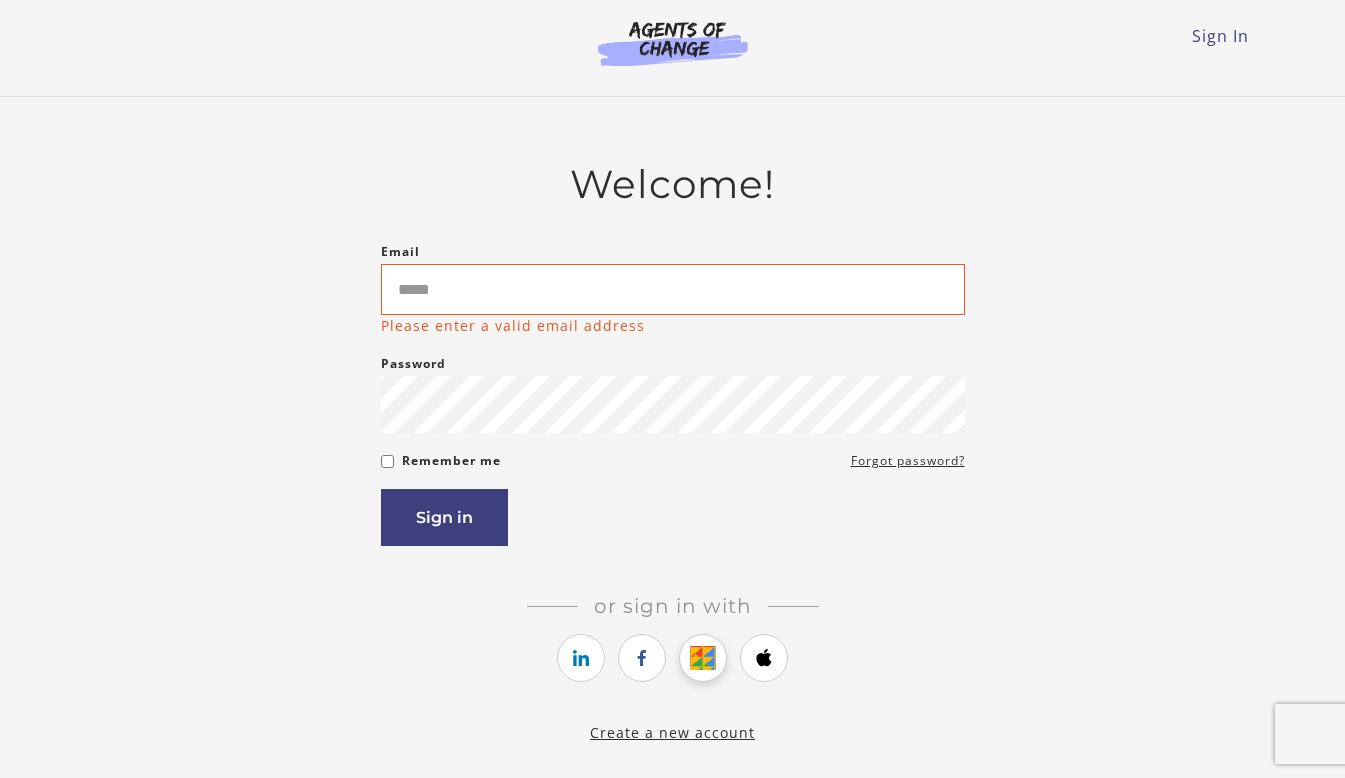 click on "Or sign in with
Or sign up with" at bounding box center [673, 641] 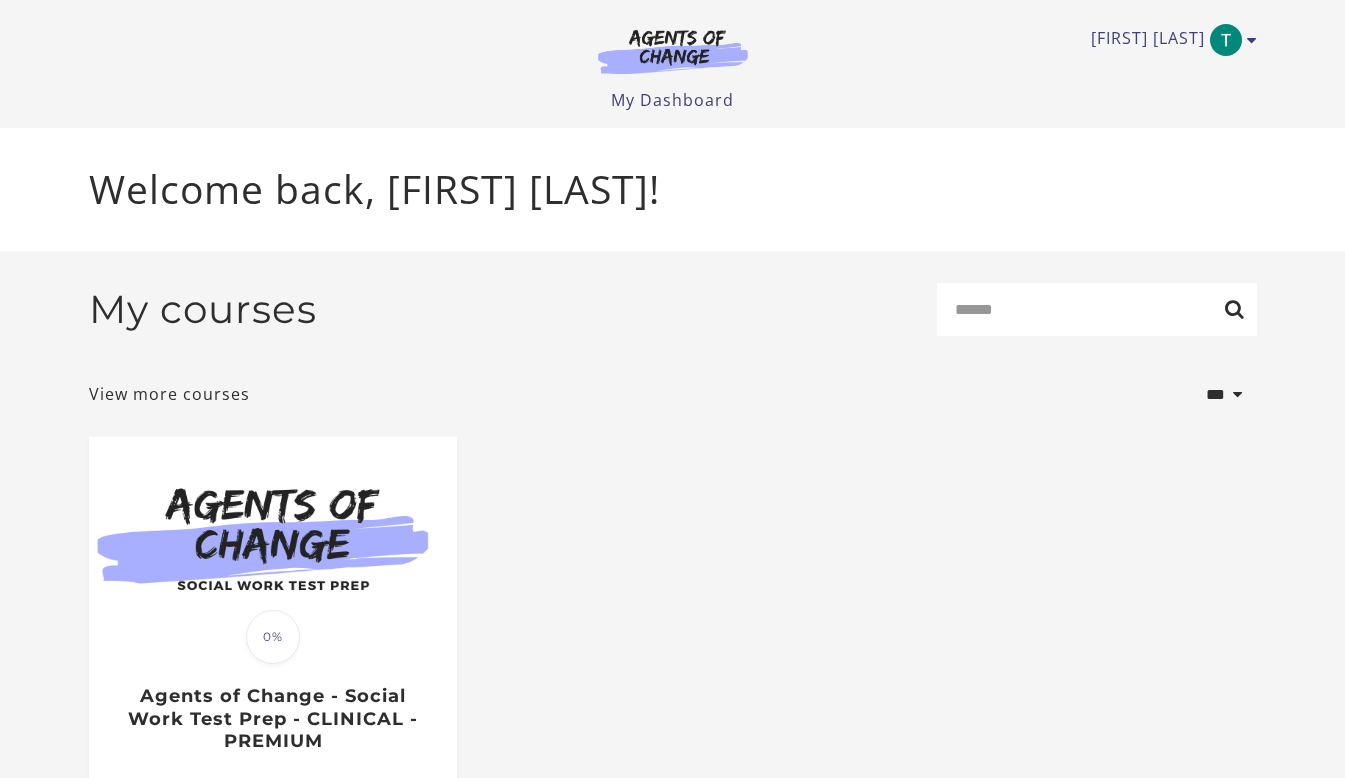 scroll, scrollTop: 0, scrollLeft: 0, axis: both 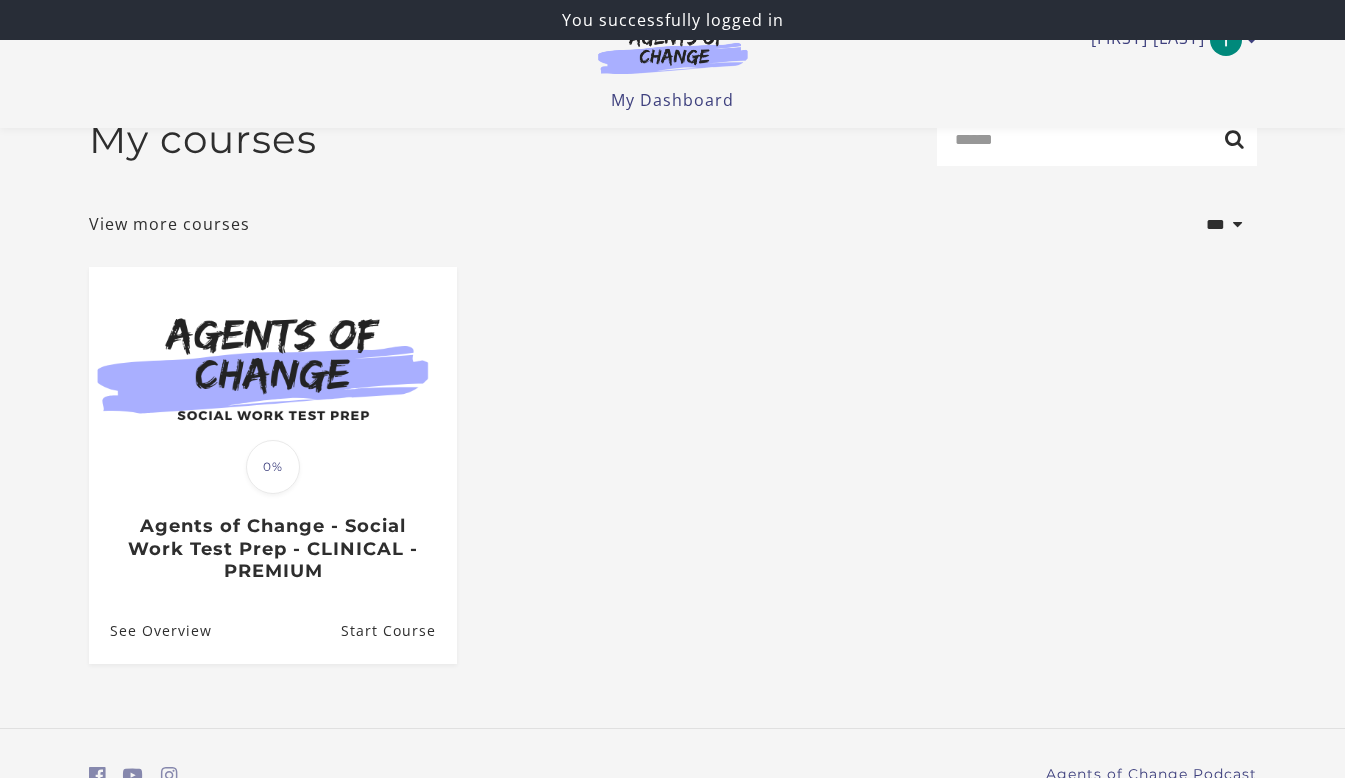 click on "Start Course" at bounding box center [398, 631] 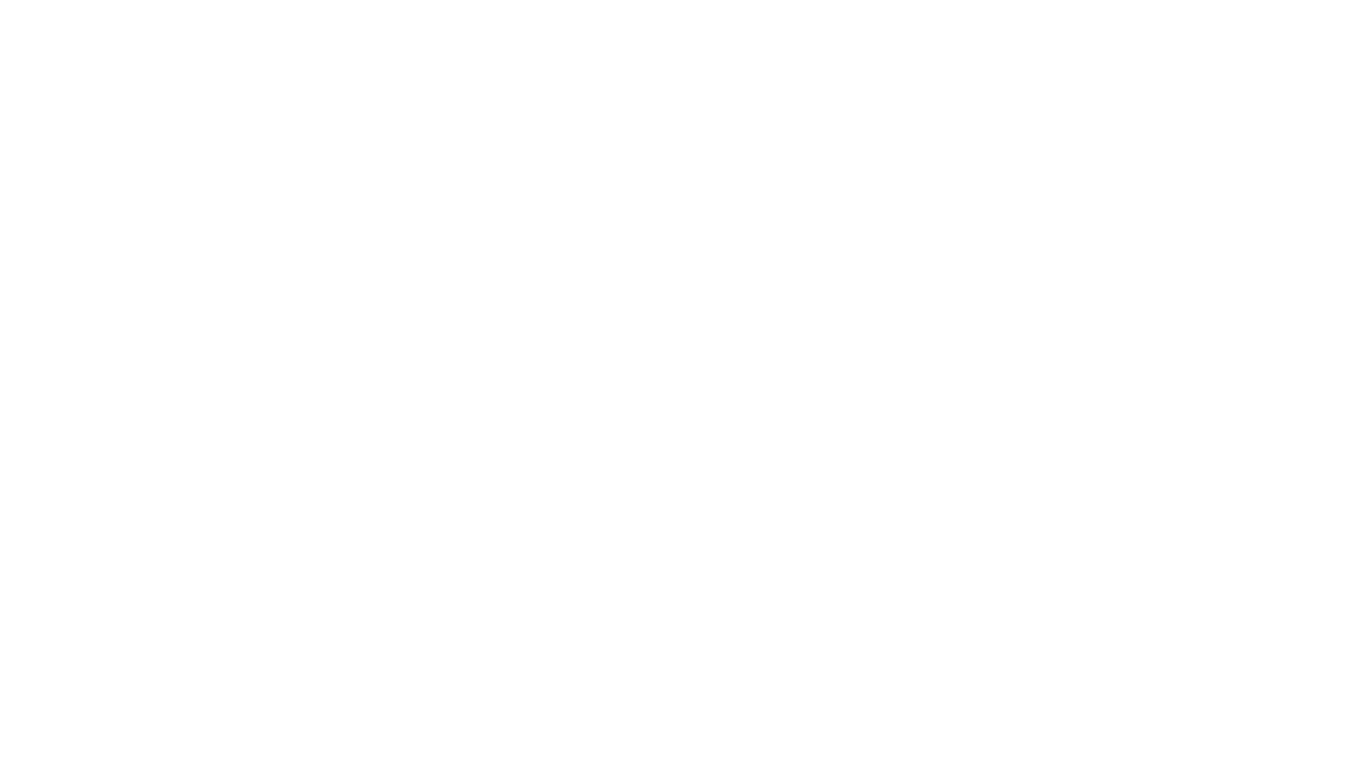 scroll, scrollTop: 0, scrollLeft: 0, axis: both 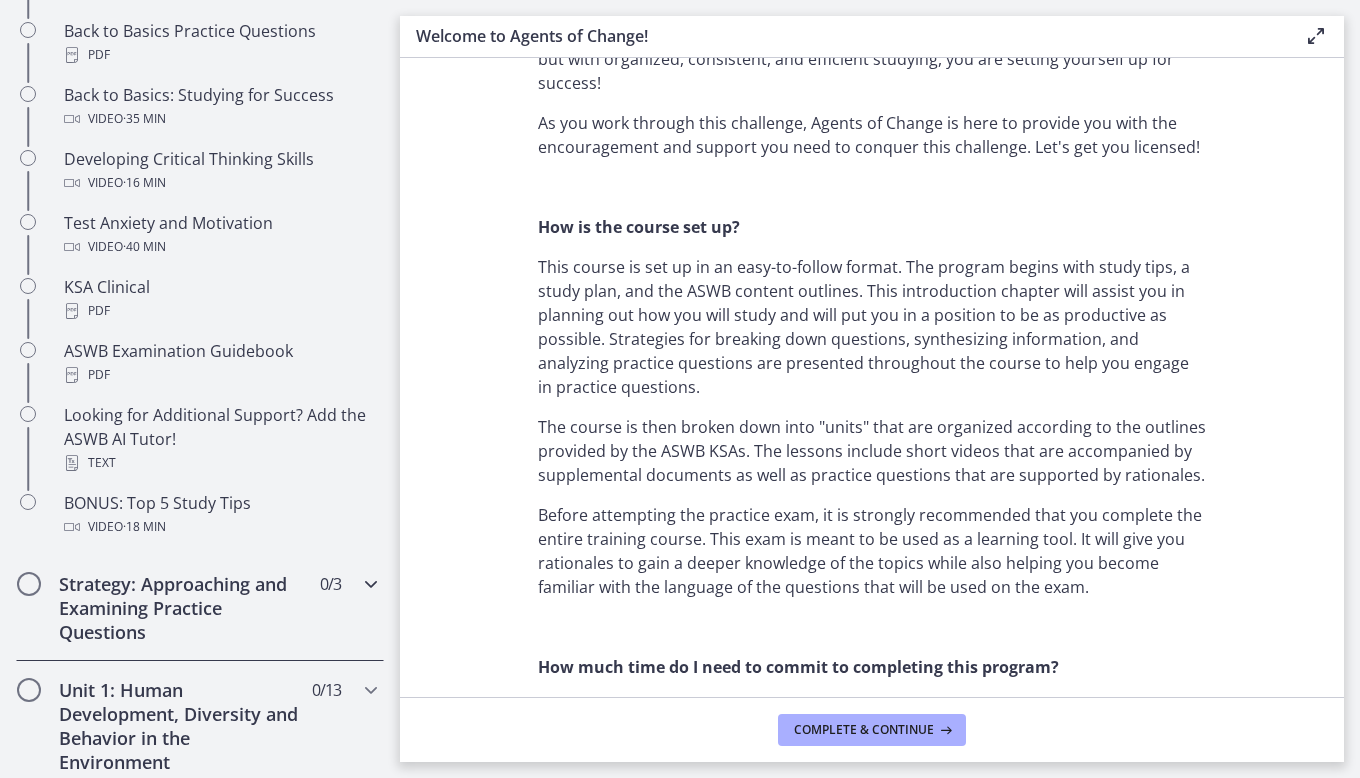 click at bounding box center [371, 584] 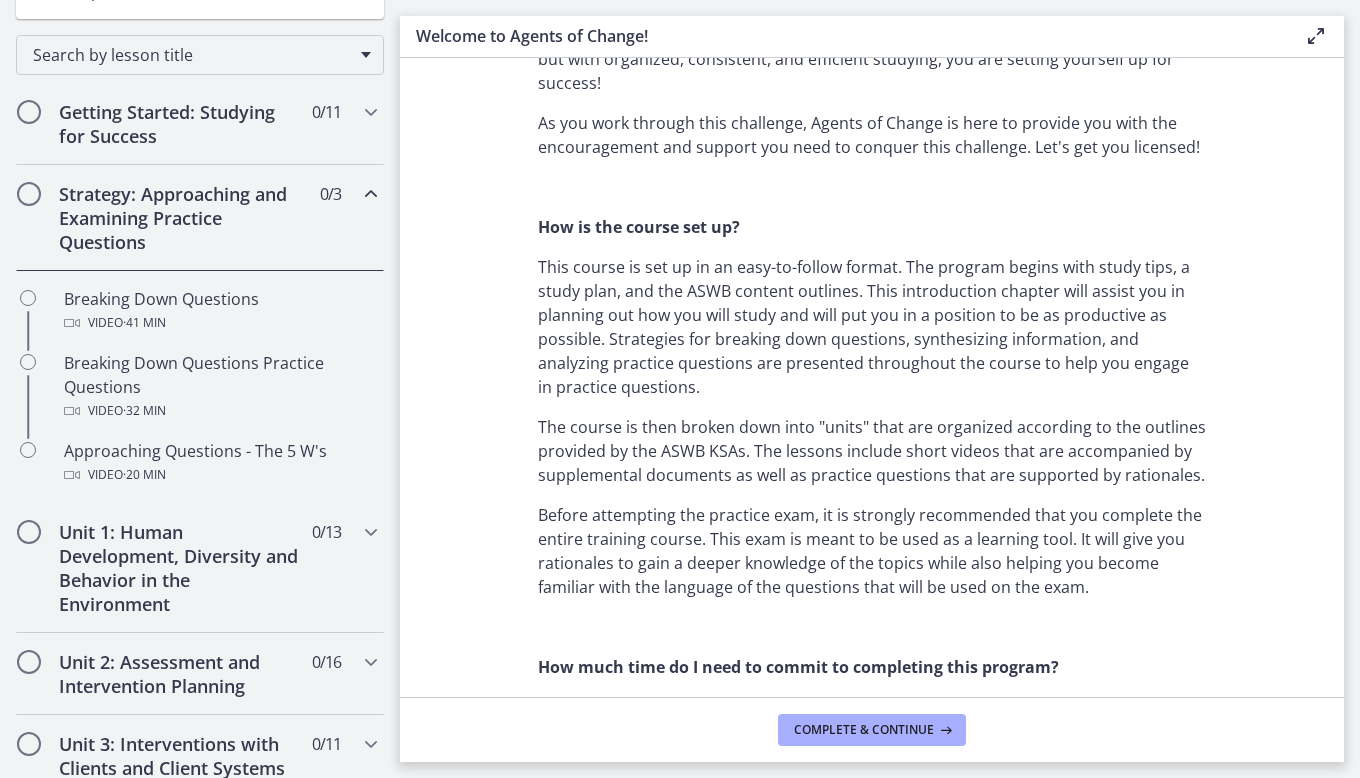 scroll, scrollTop: 200, scrollLeft: 0, axis: vertical 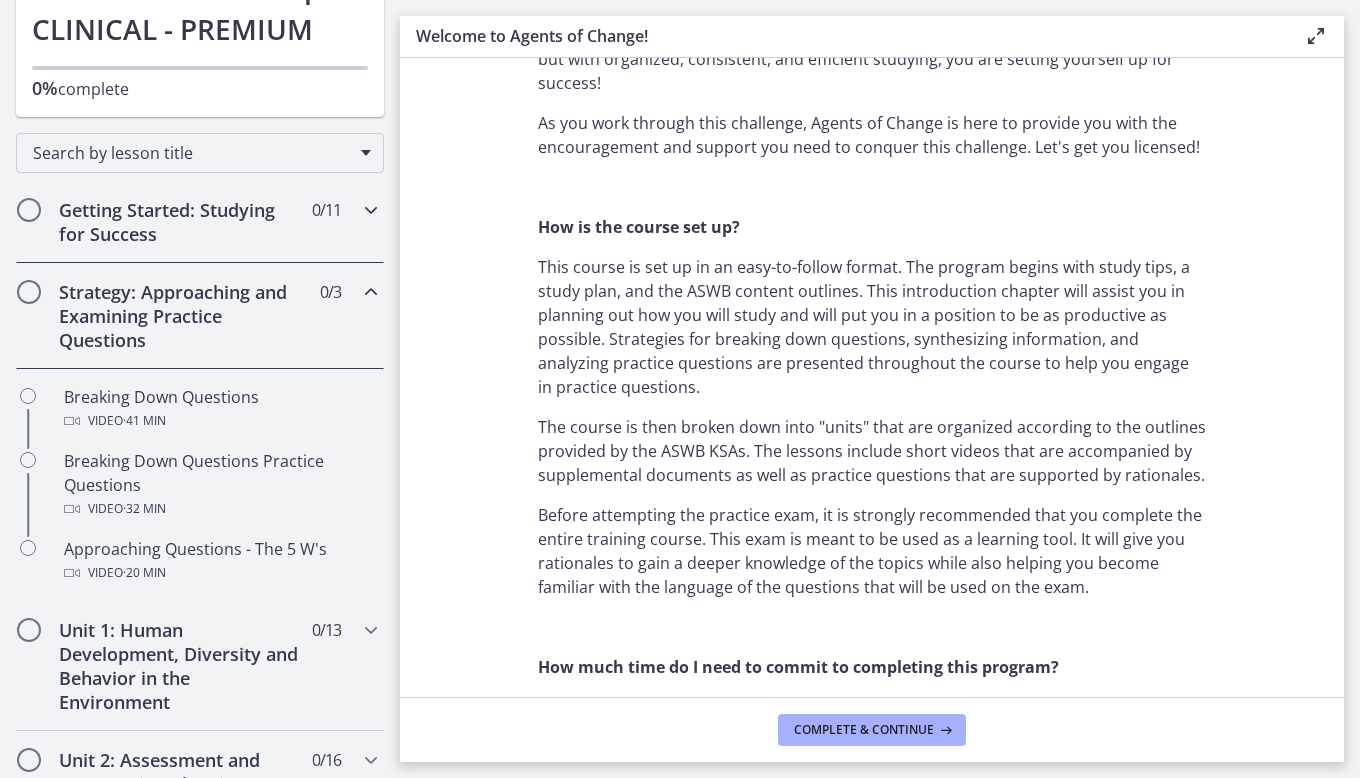 click on "Getting Started: Studying for Success
0  /  11
Completed" at bounding box center (200, 222) 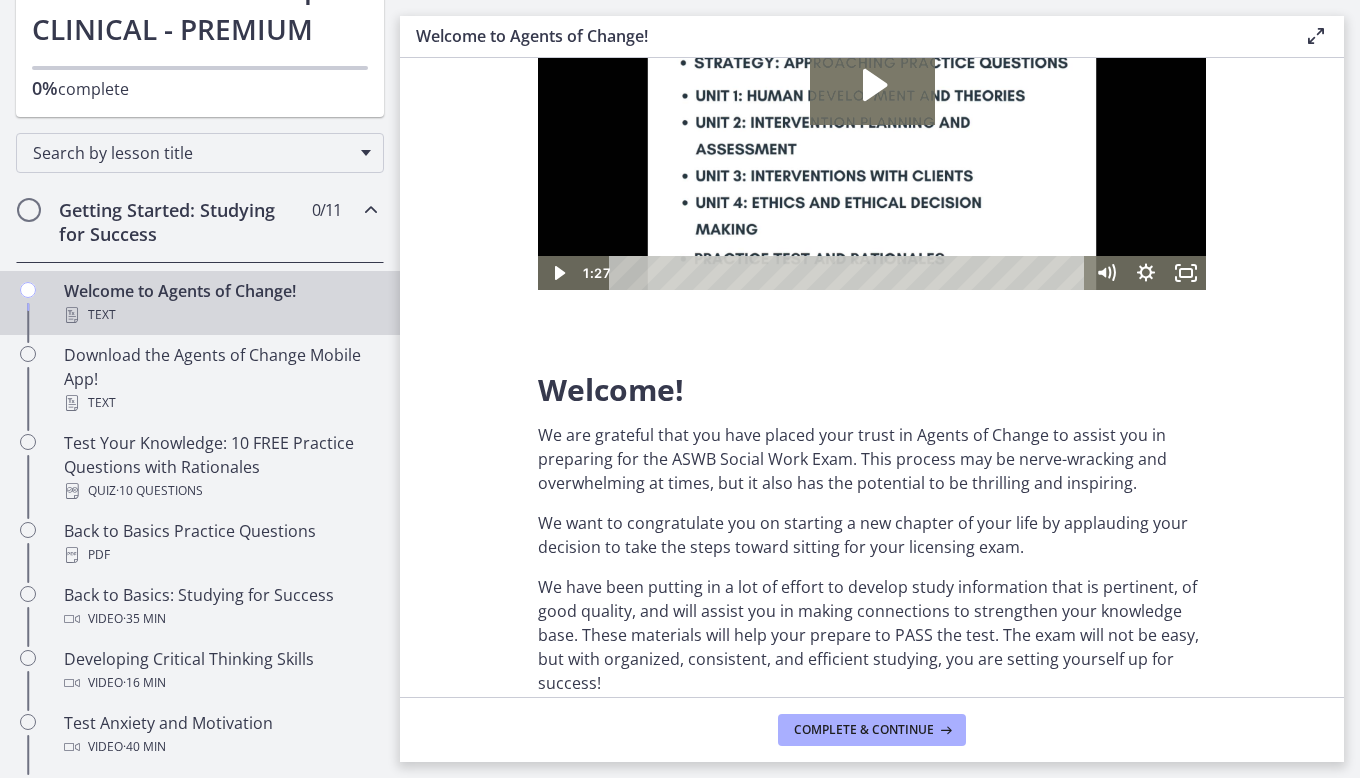 scroll, scrollTop: 0, scrollLeft: 0, axis: both 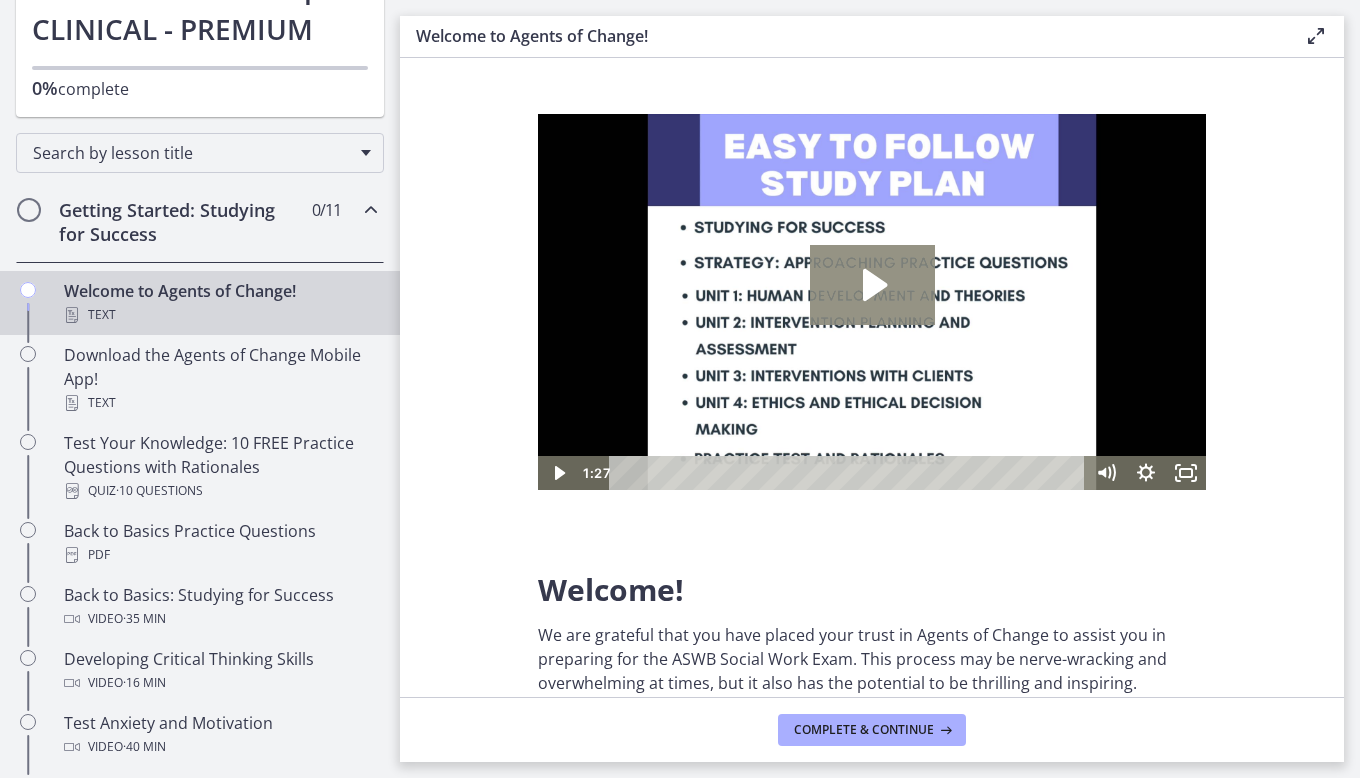 click 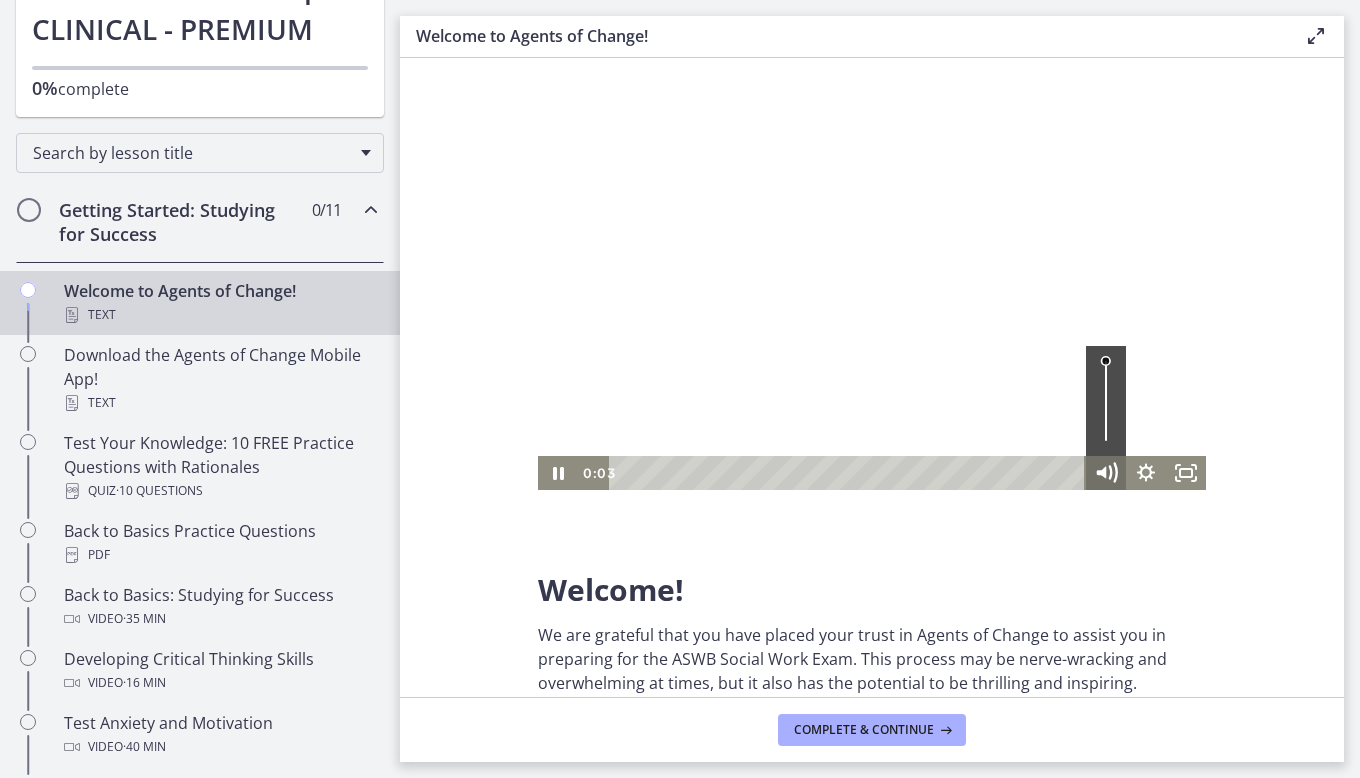 click 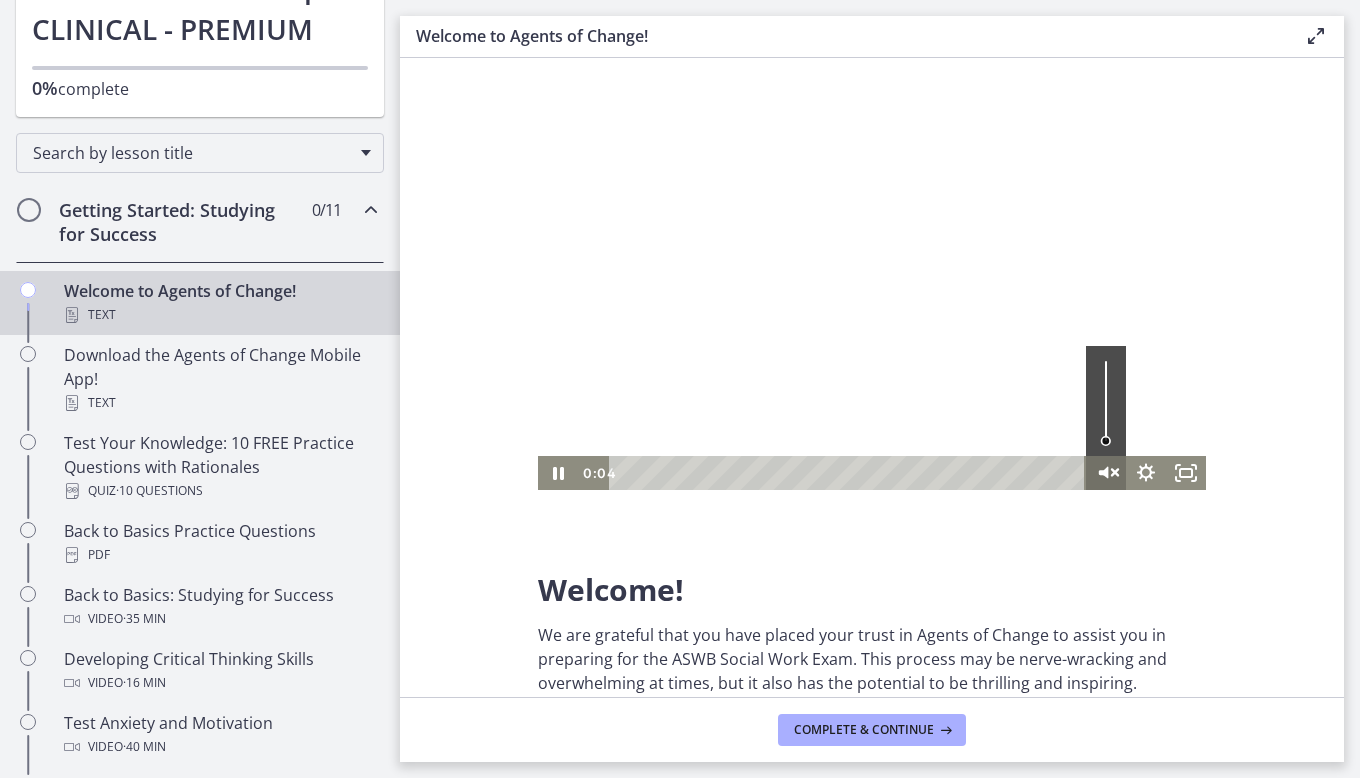 click 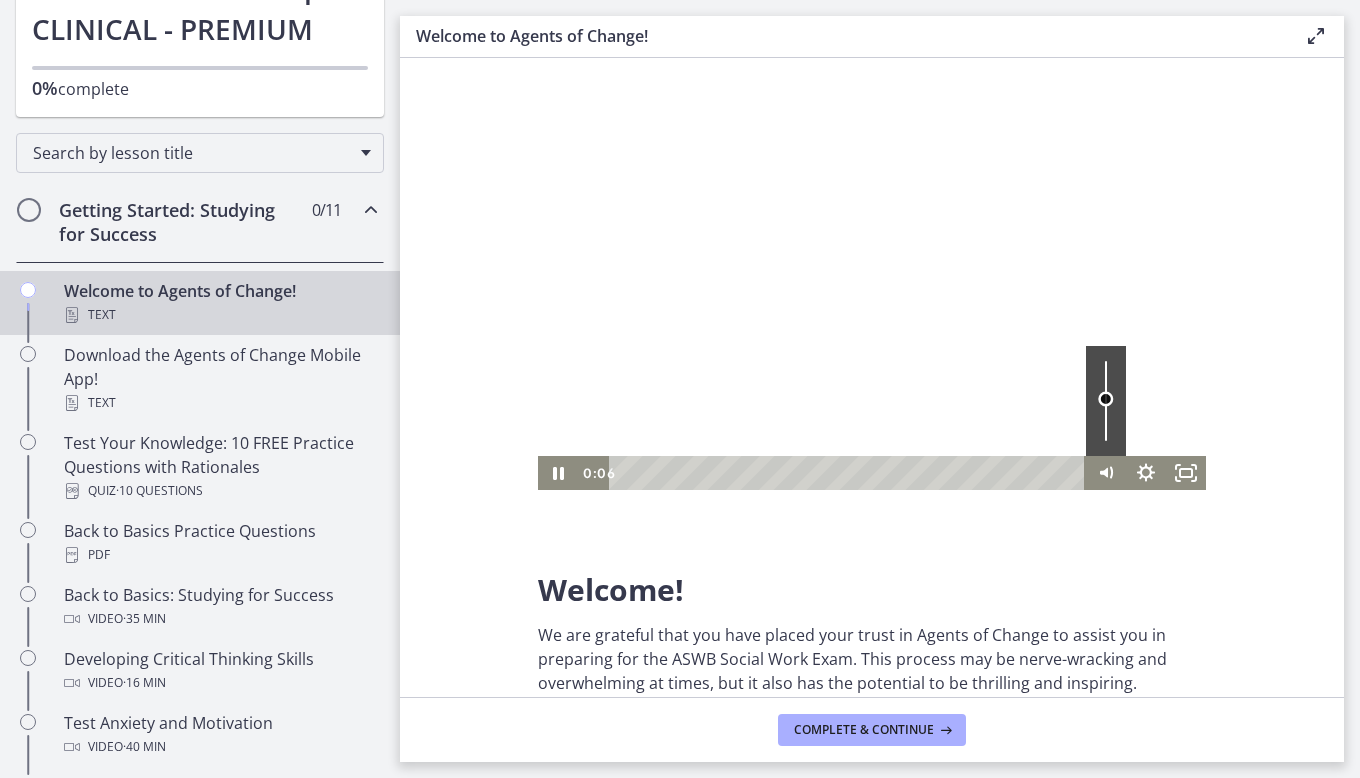 click at bounding box center (1106, 401) 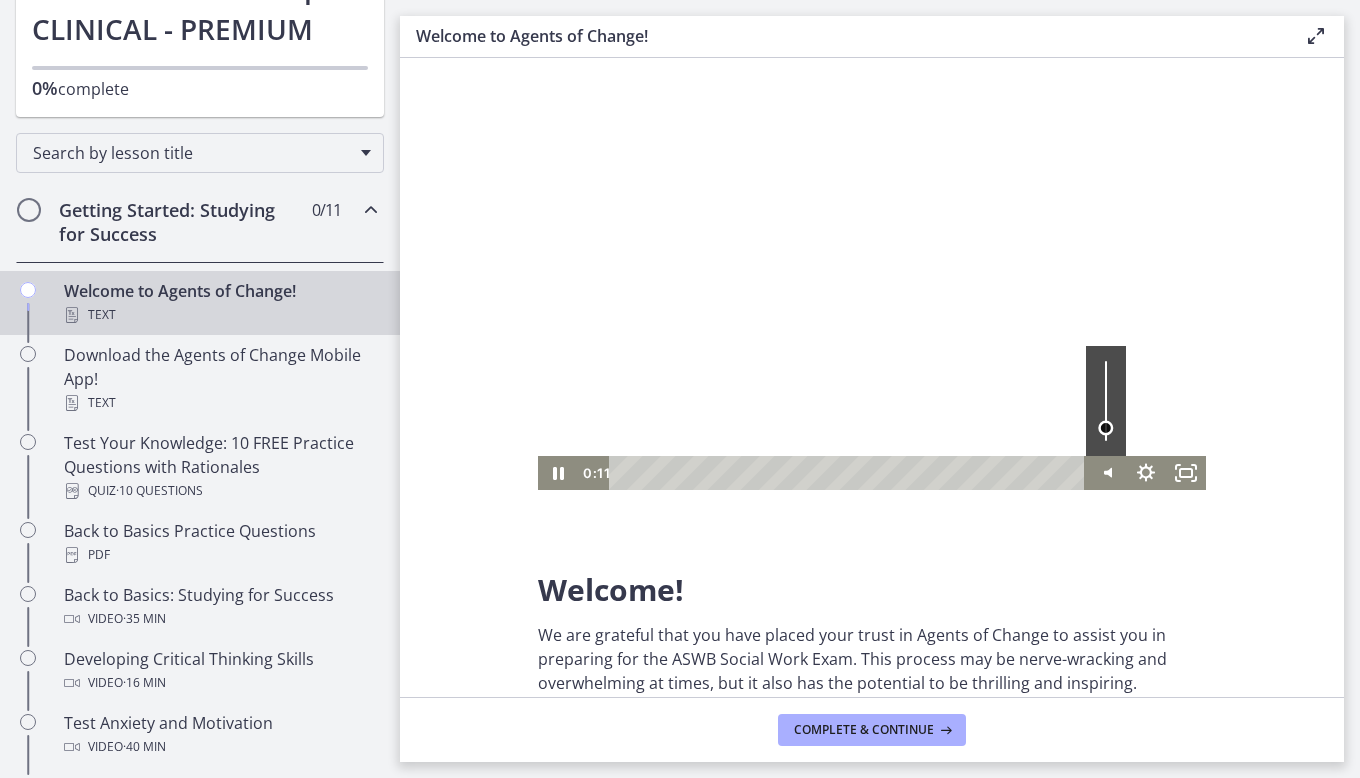 drag, startPoint x: 1106, startPoint y: 399, endPoint x: 1107, endPoint y: 428, distance: 29.017237 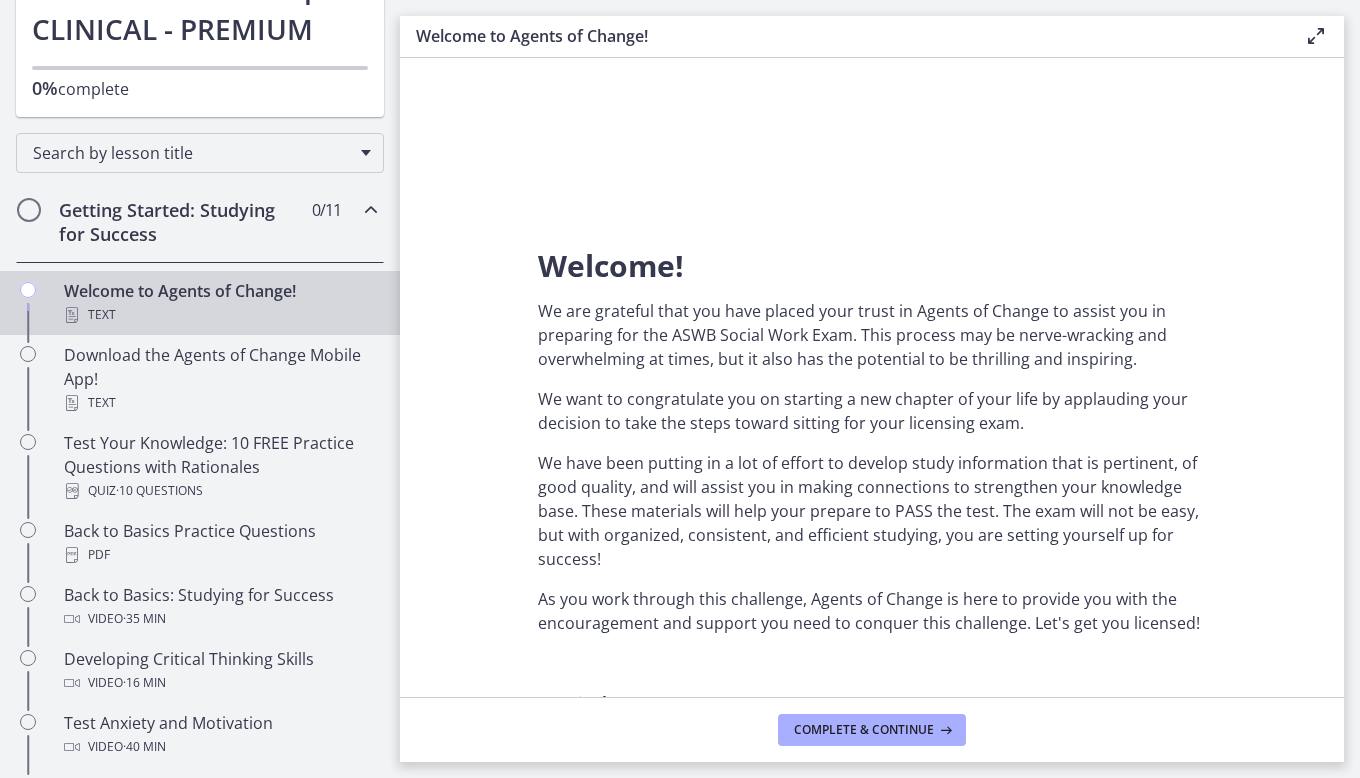 scroll, scrollTop: 300, scrollLeft: 0, axis: vertical 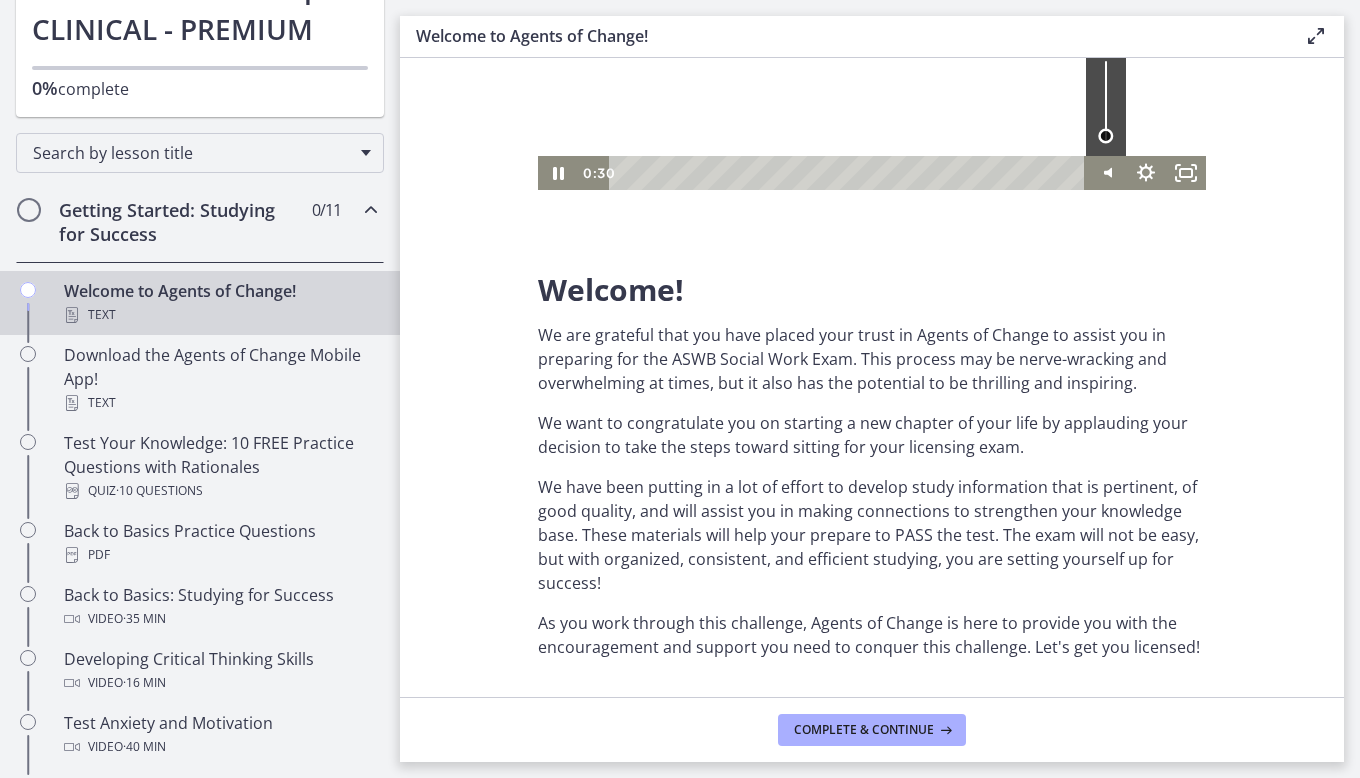 click at bounding box center (1105, 136) 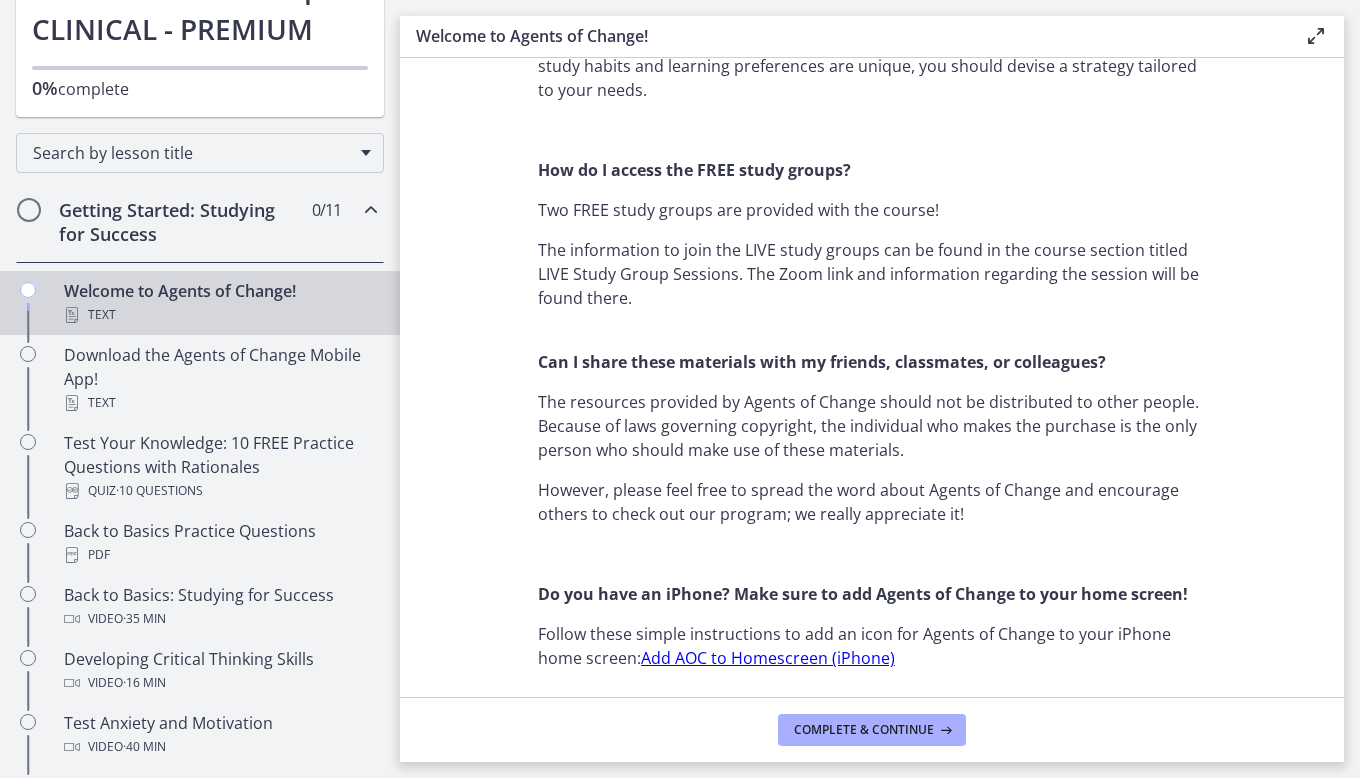 scroll, scrollTop: 1600, scrollLeft: 0, axis: vertical 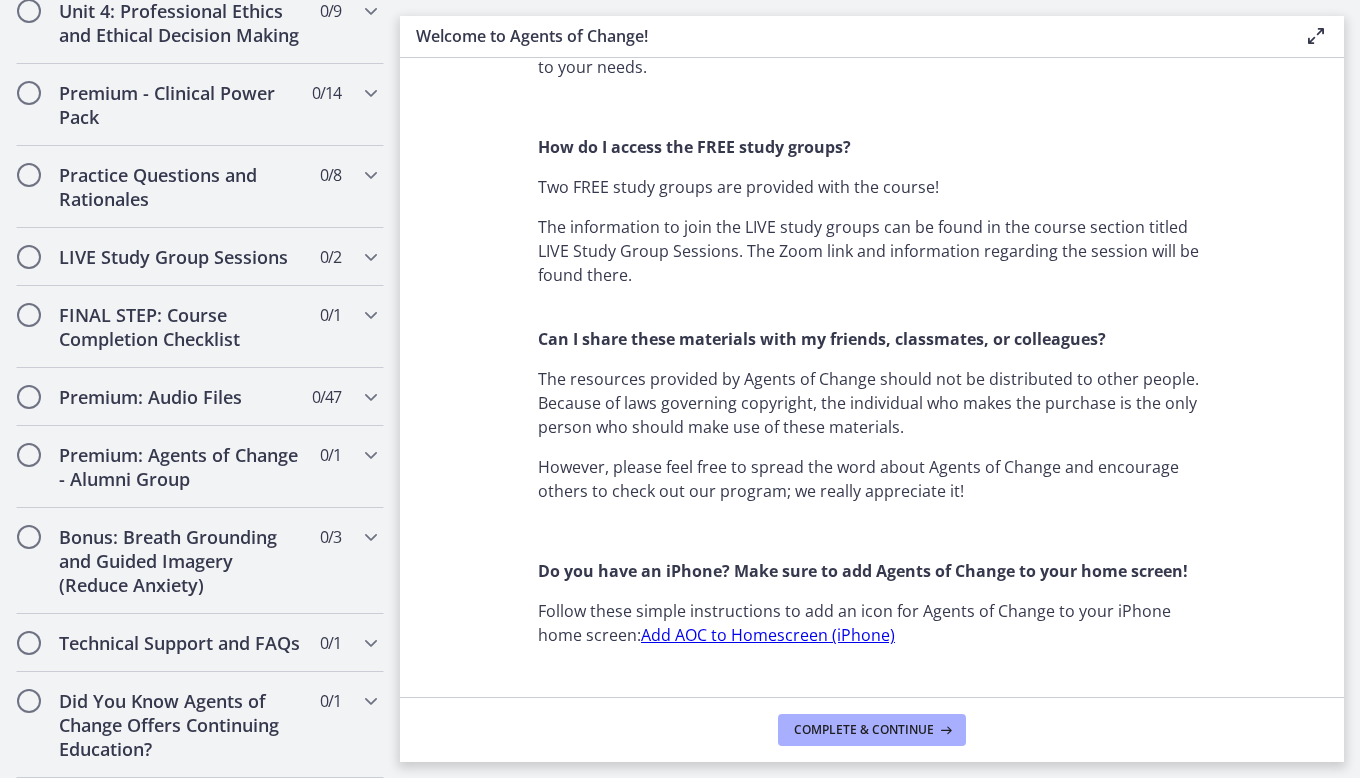 click on "Complete & continue" at bounding box center (872, 729) 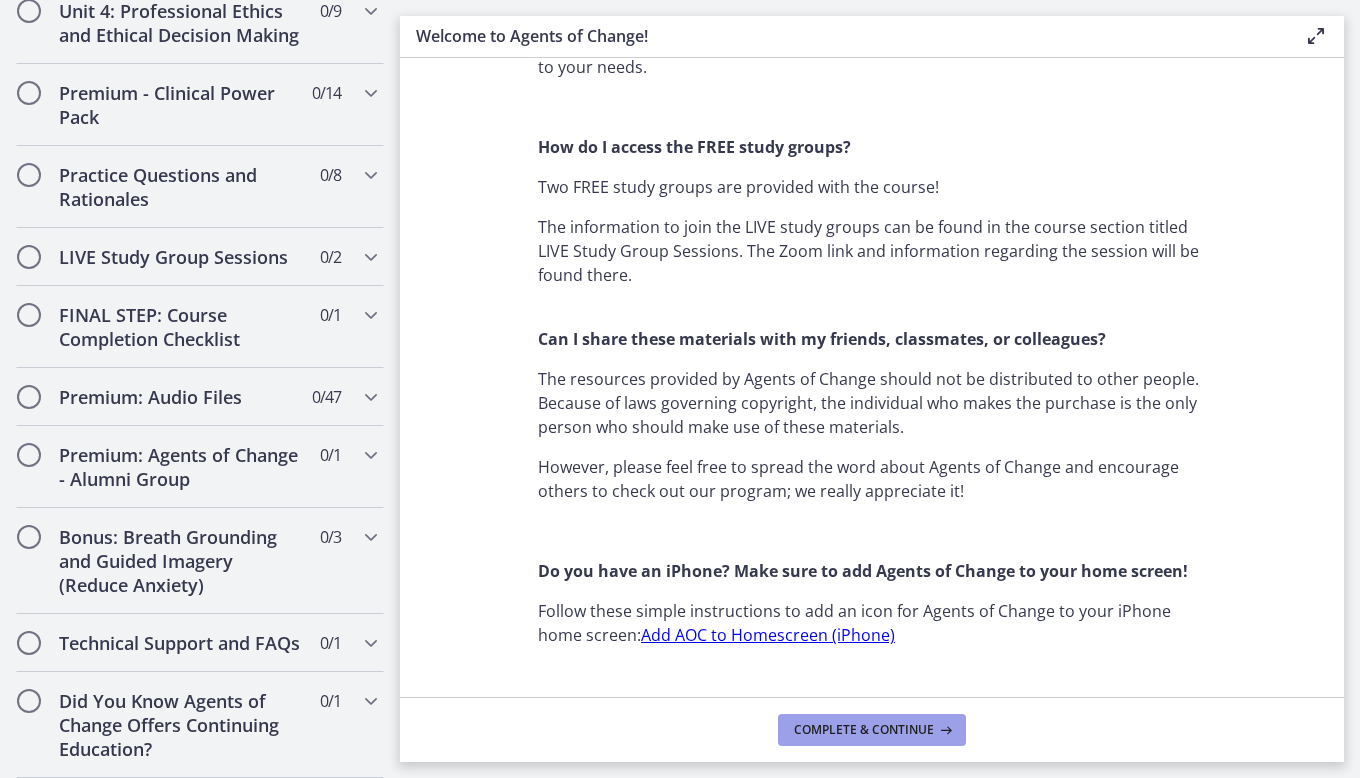 click on "Complete & continue" at bounding box center (872, 730) 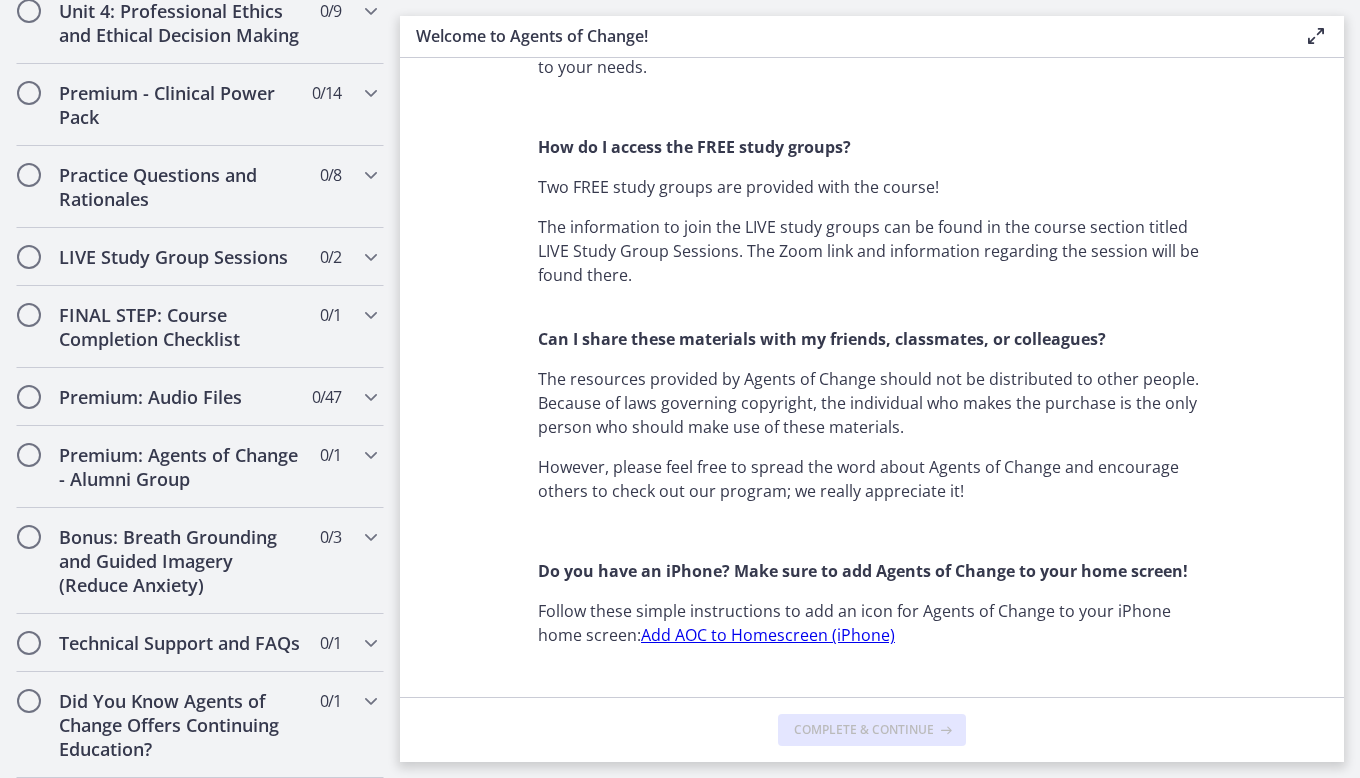 scroll, scrollTop: 0, scrollLeft: 0, axis: both 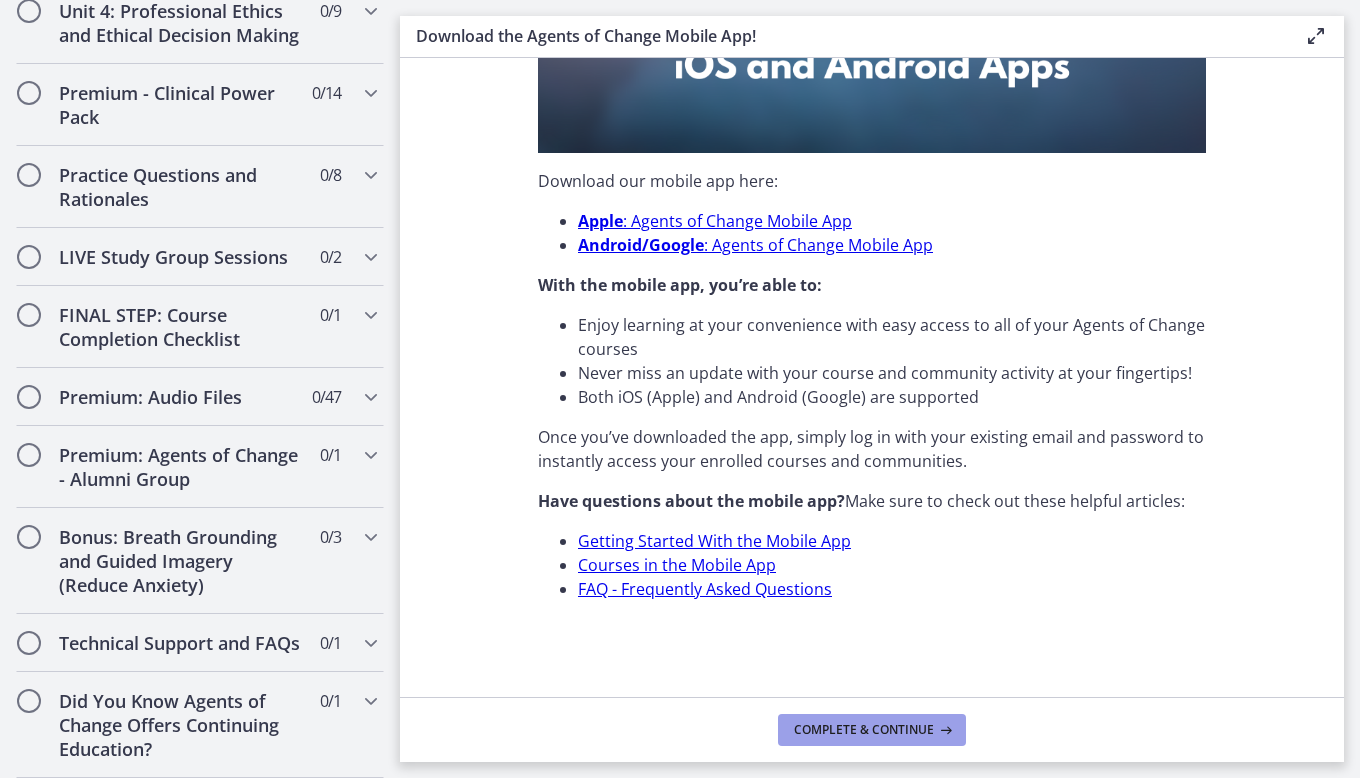 click on "Complete & continue" at bounding box center [864, 730] 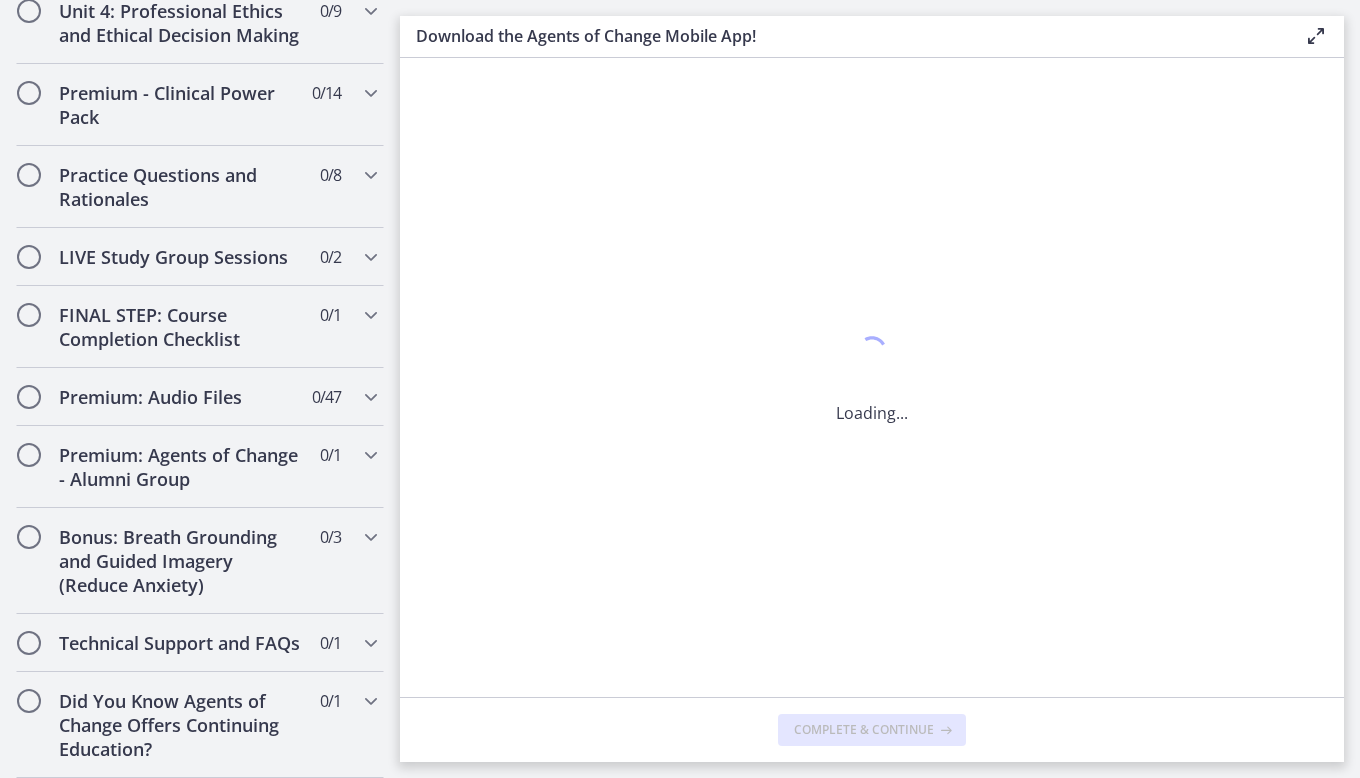 scroll, scrollTop: 0, scrollLeft: 0, axis: both 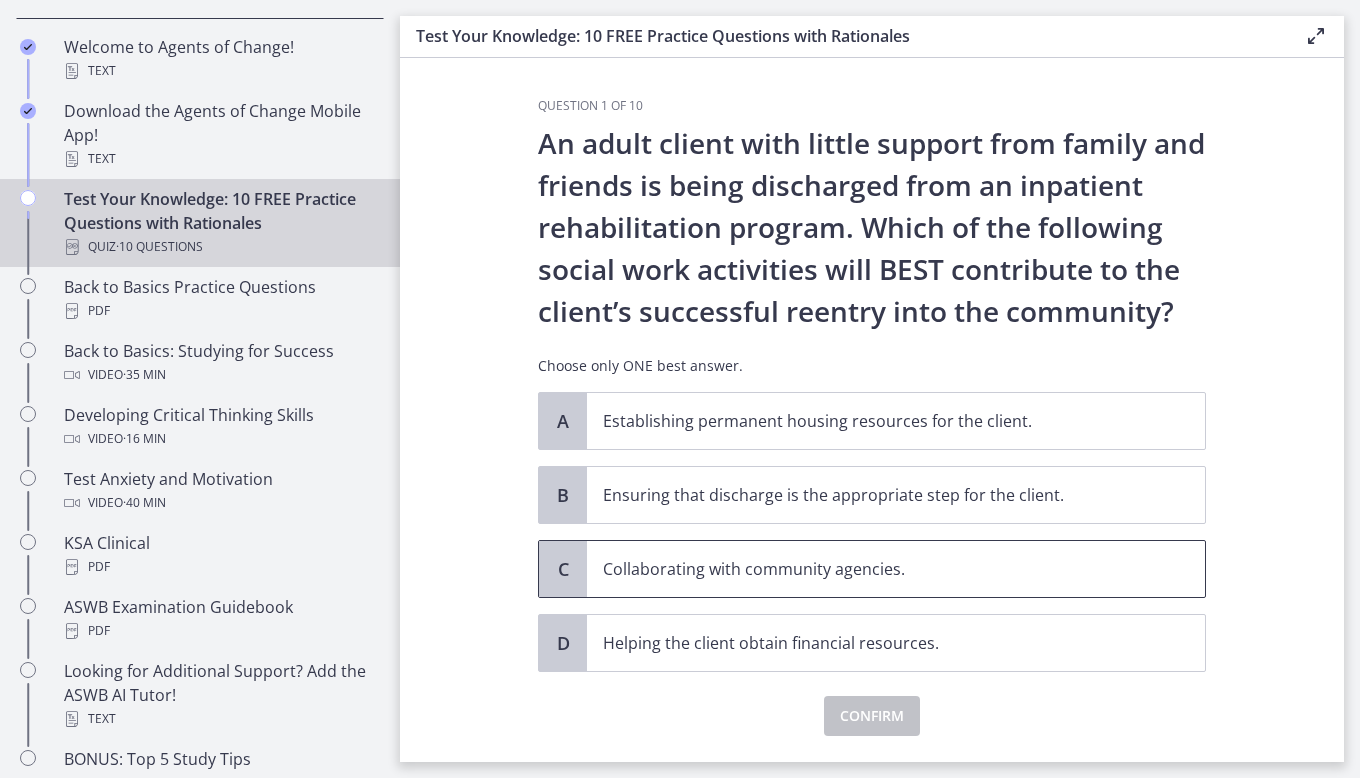 click on "Collaborating with community agencies." at bounding box center [876, 569] 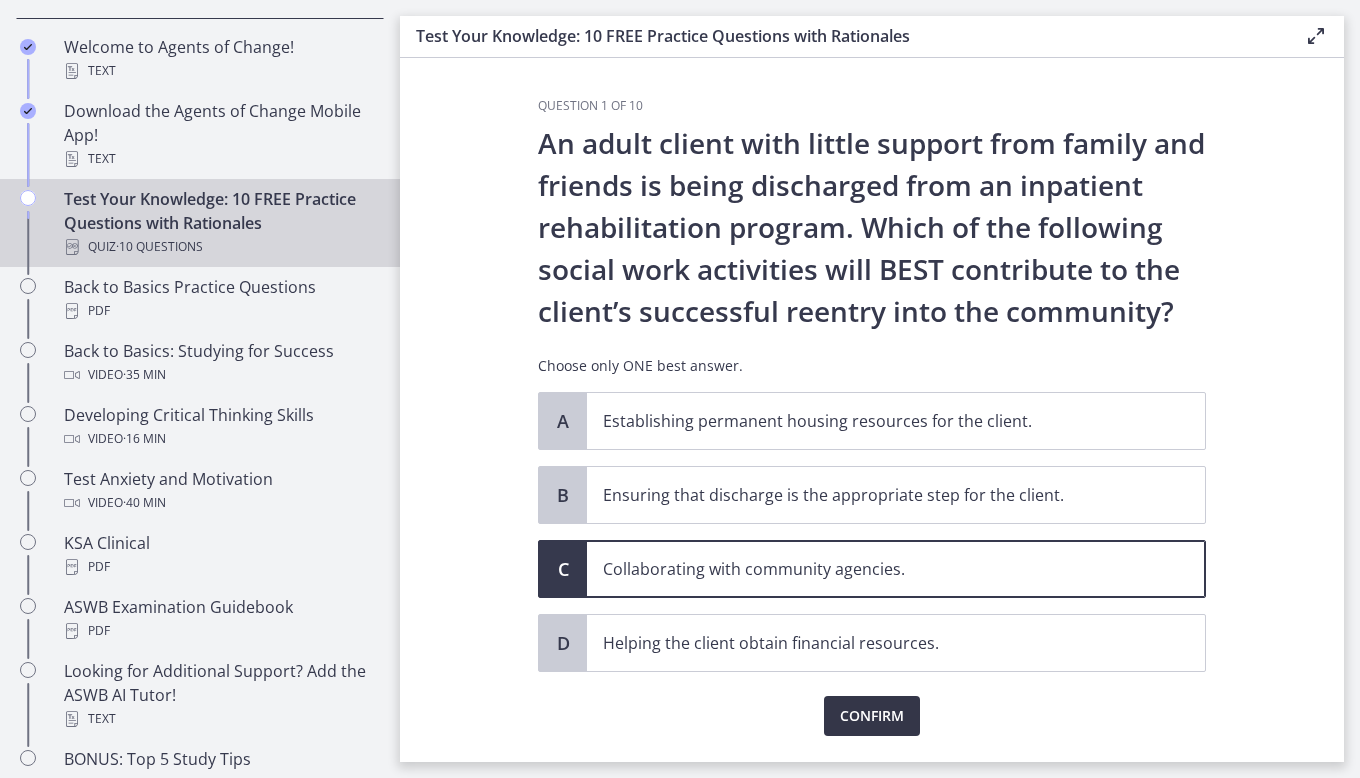 click on "Confirm" at bounding box center (872, 716) 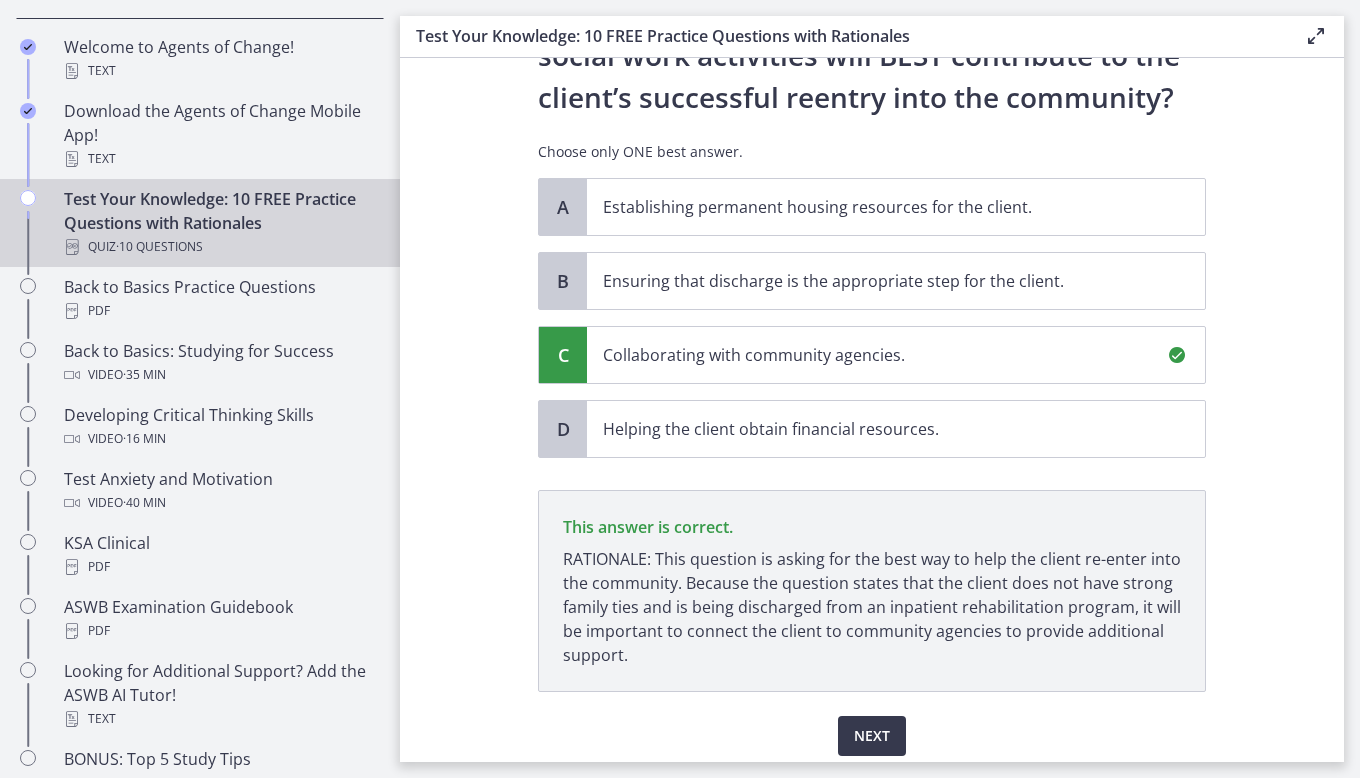 scroll, scrollTop: 288, scrollLeft: 0, axis: vertical 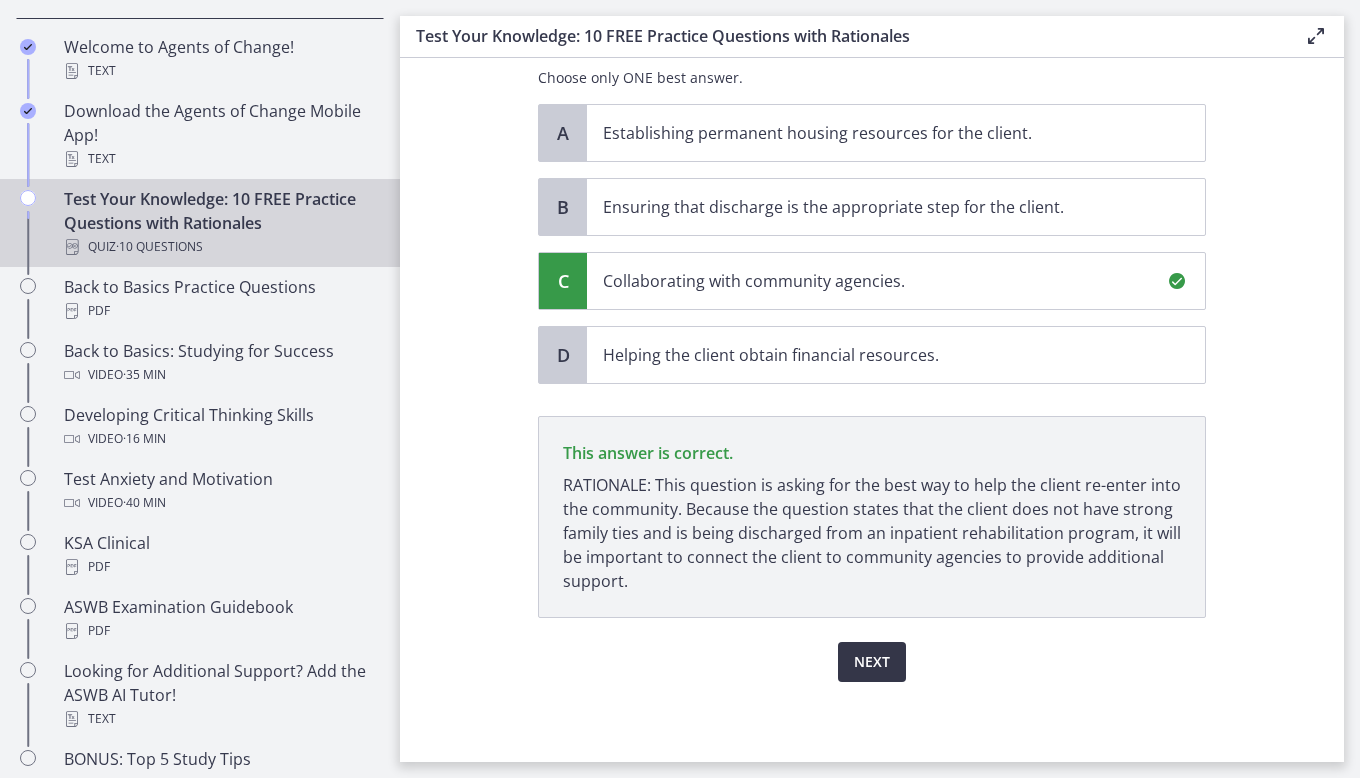 click on "Next" at bounding box center (872, 662) 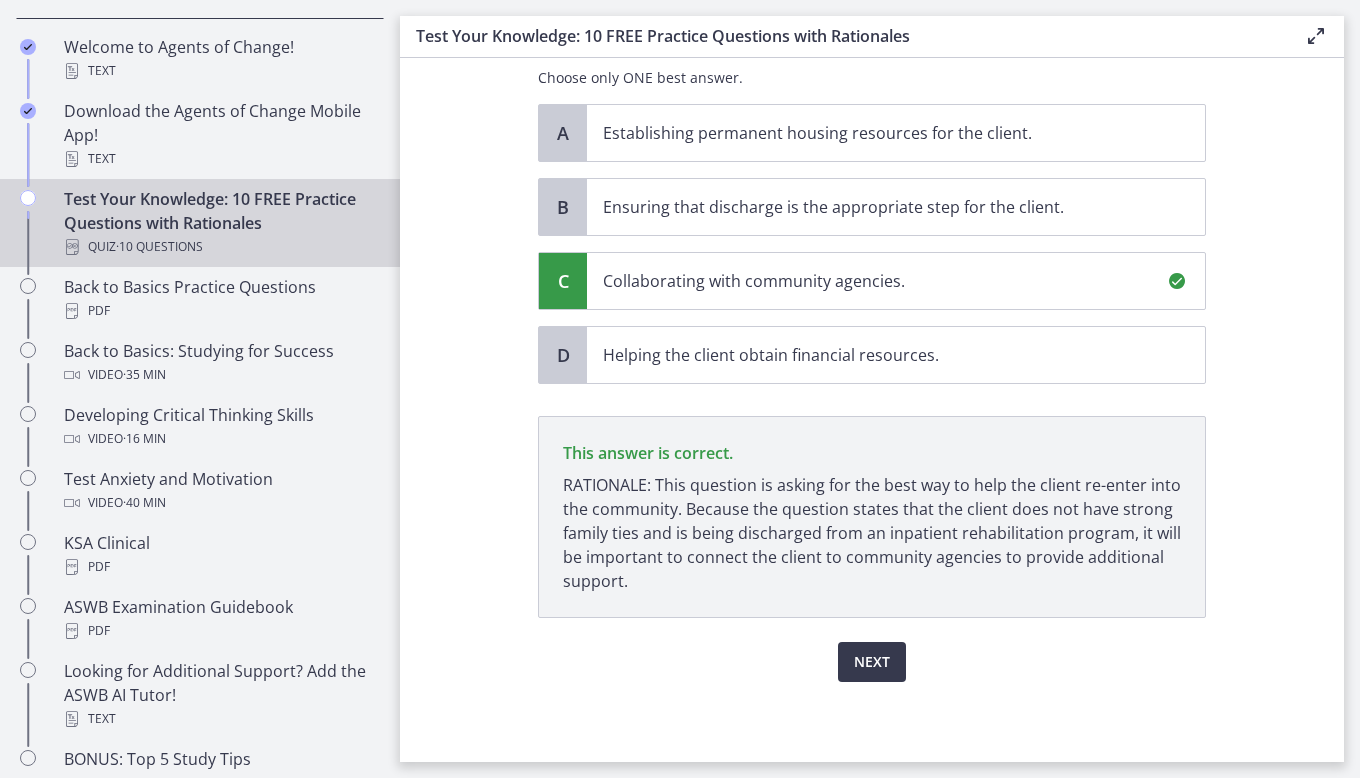 scroll, scrollTop: 0, scrollLeft: 0, axis: both 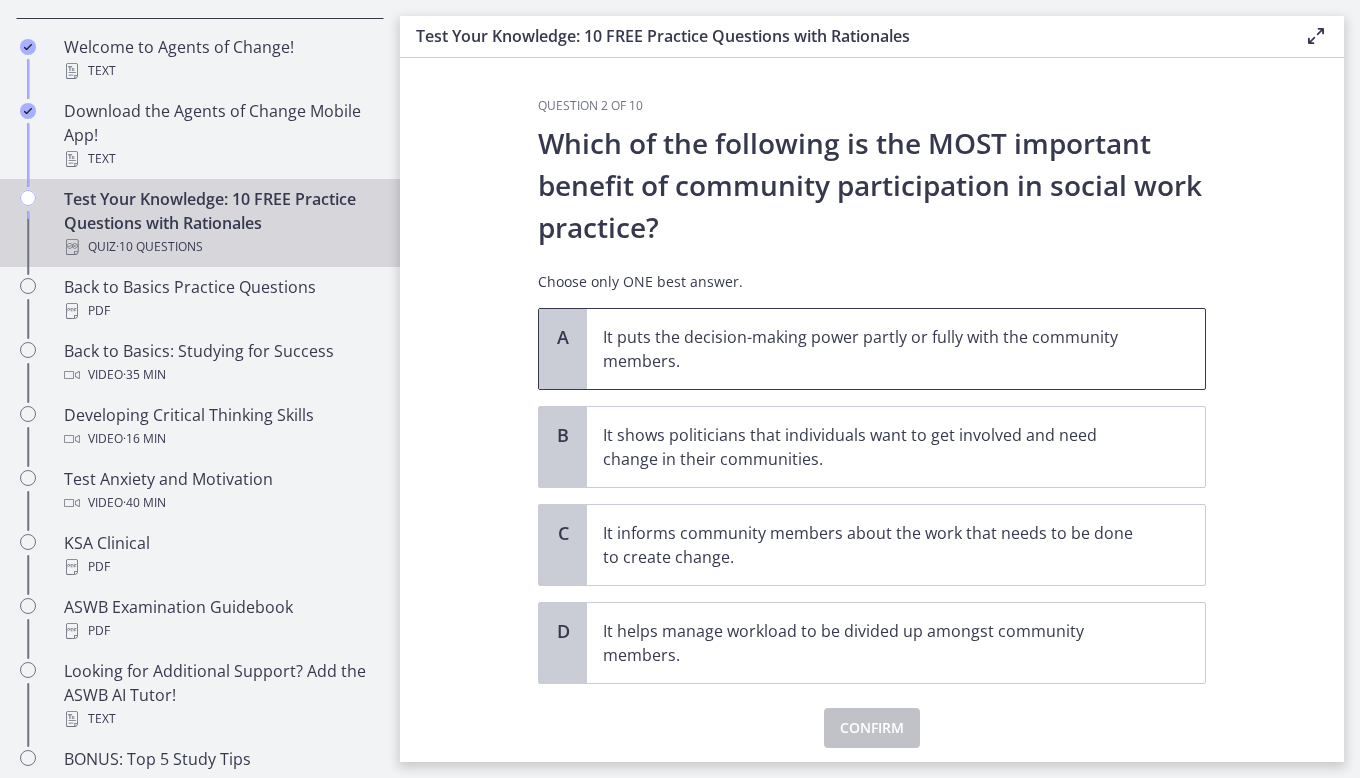click on "It puts the decision-making power partly or fully with the community members." at bounding box center (876, 349) 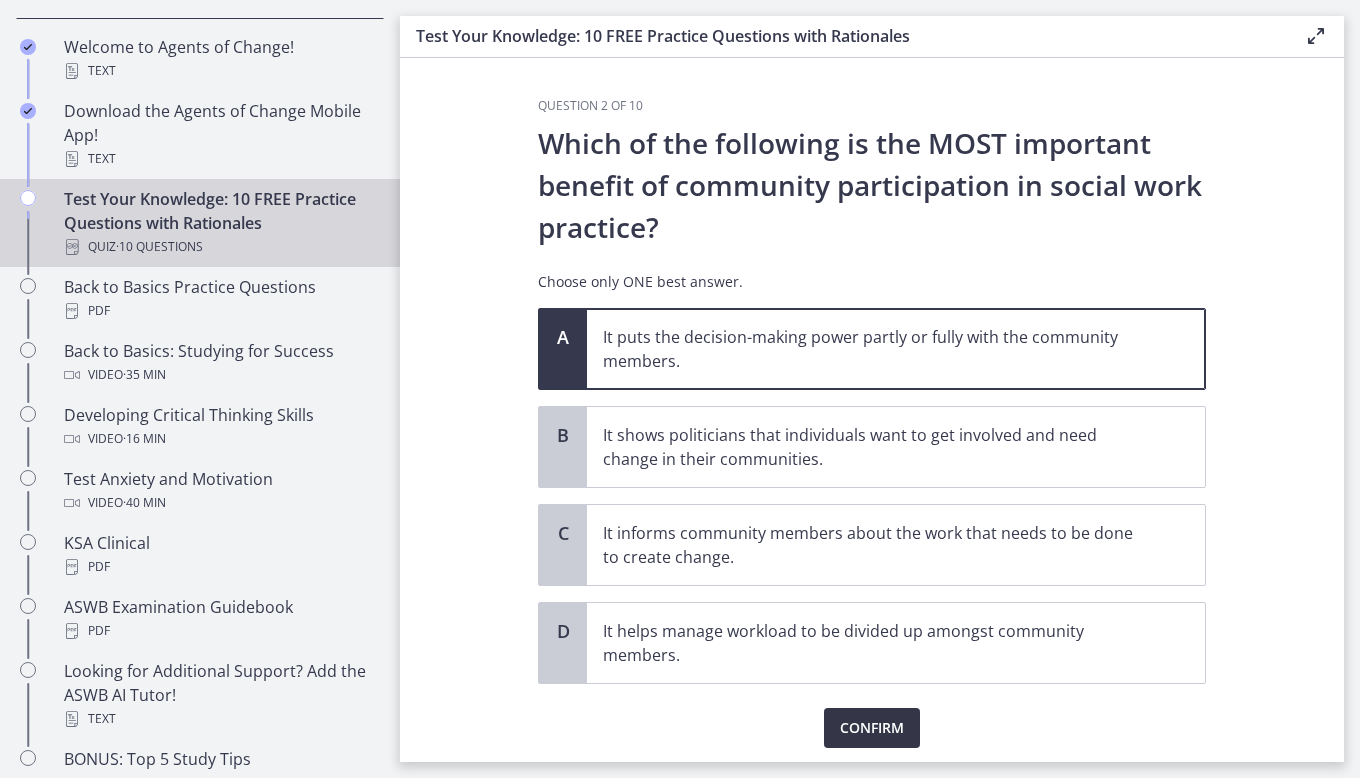 click on "Confirm" at bounding box center (872, 728) 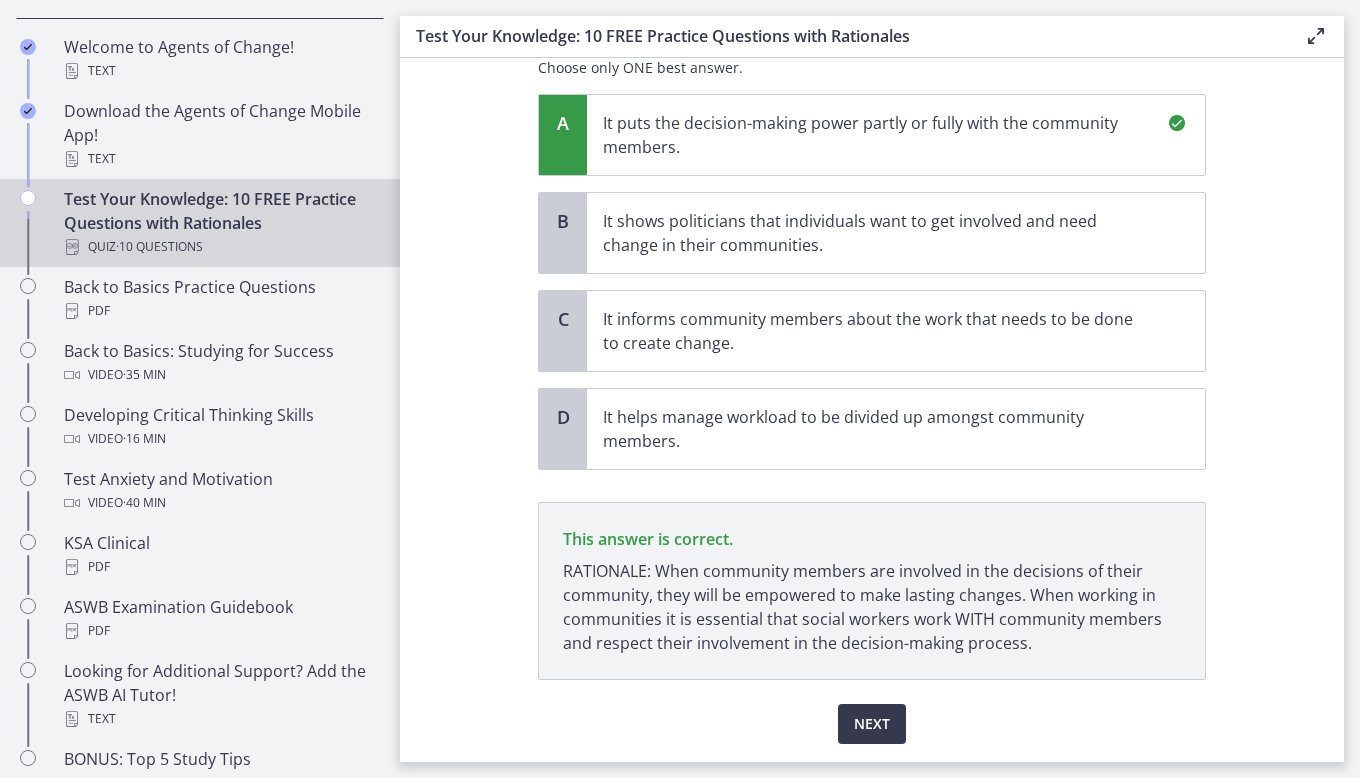 scroll, scrollTop: 276, scrollLeft: 0, axis: vertical 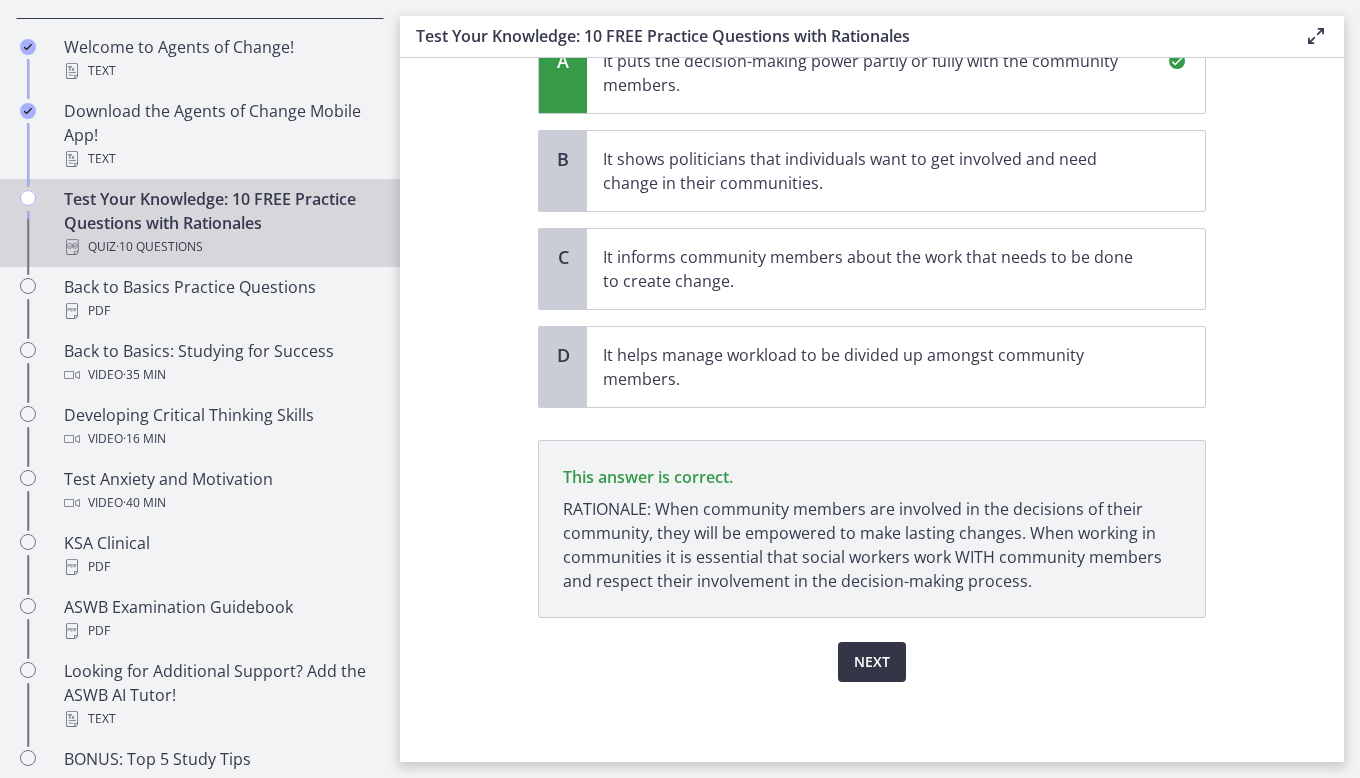 click on "Next" at bounding box center (872, 662) 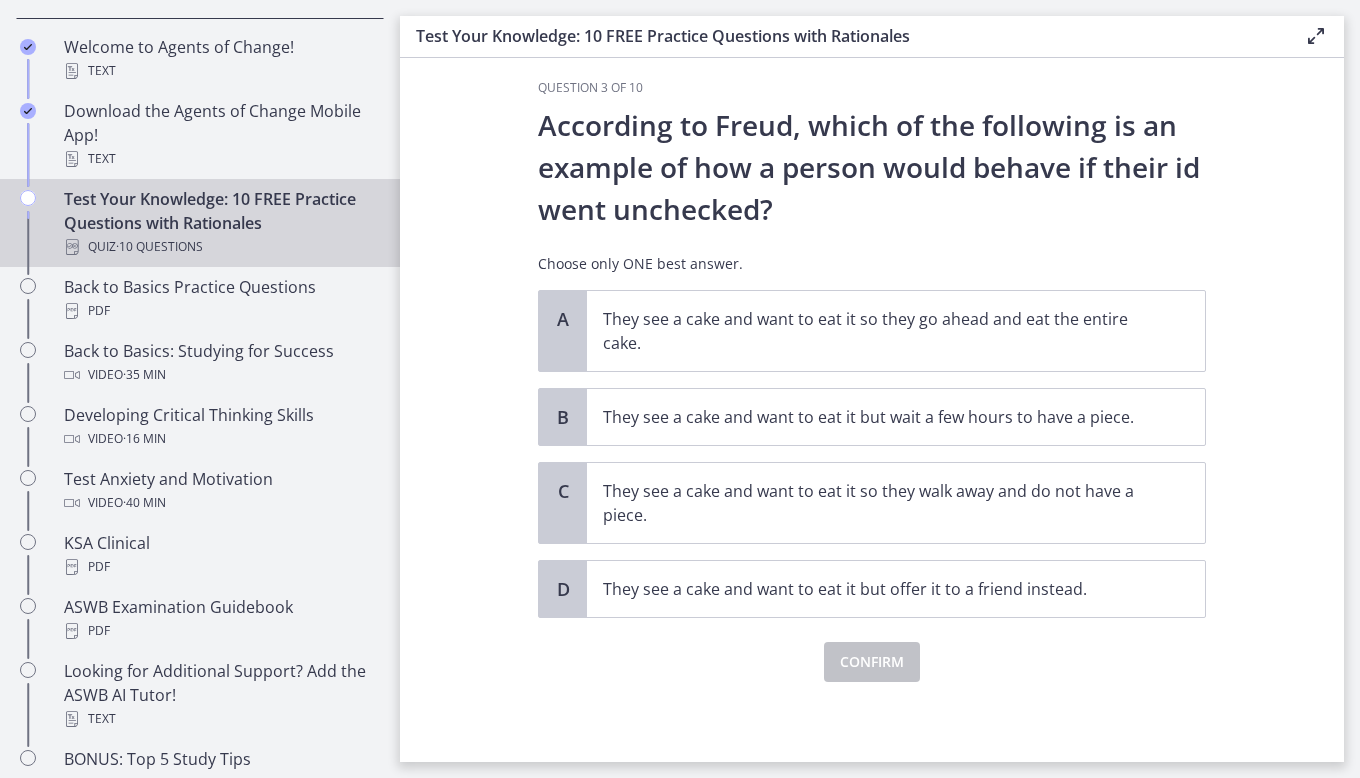 scroll, scrollTop: 0, scrollLeft: 0, axis: both 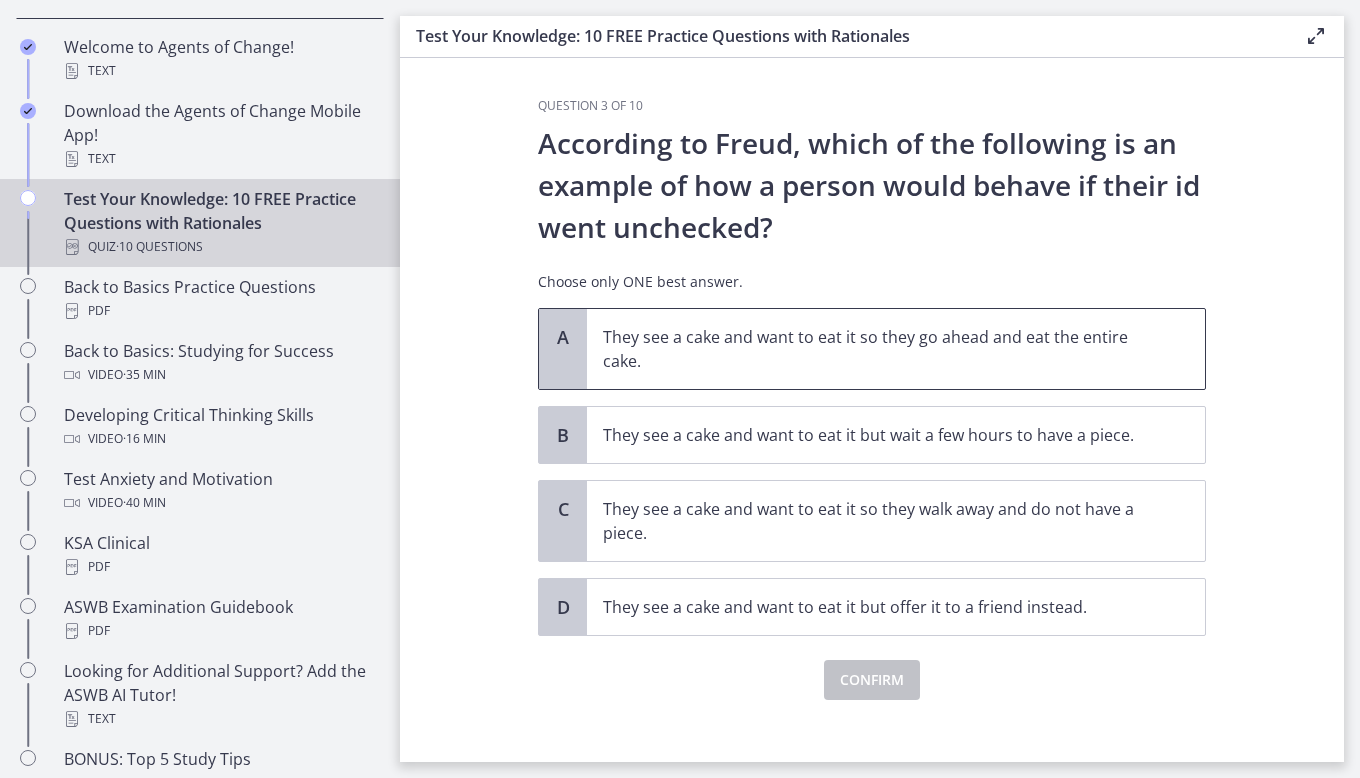click on "They see a cake and want to eat it so they go ahead and eat the entire cake." at bounding box center [876, 349] 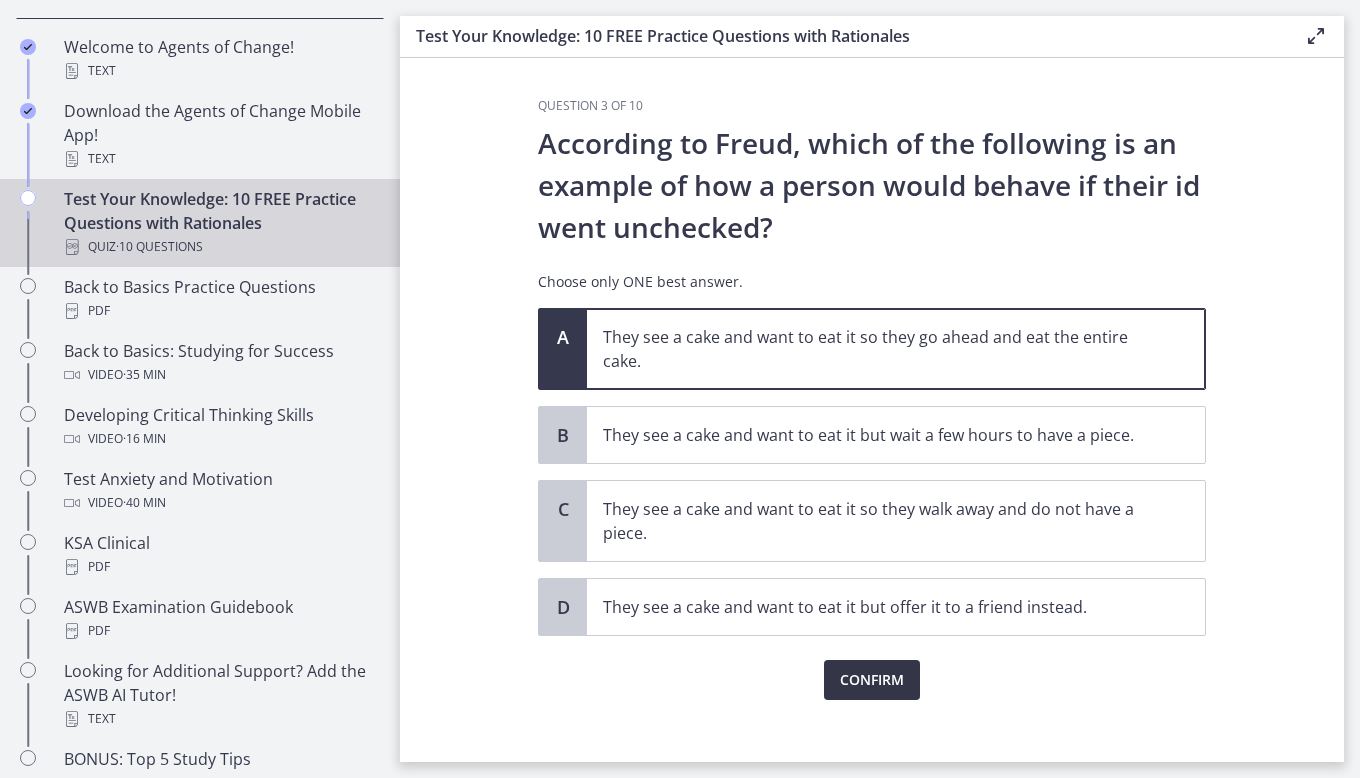 click on "Confirm" at bounding box center (872, 680) 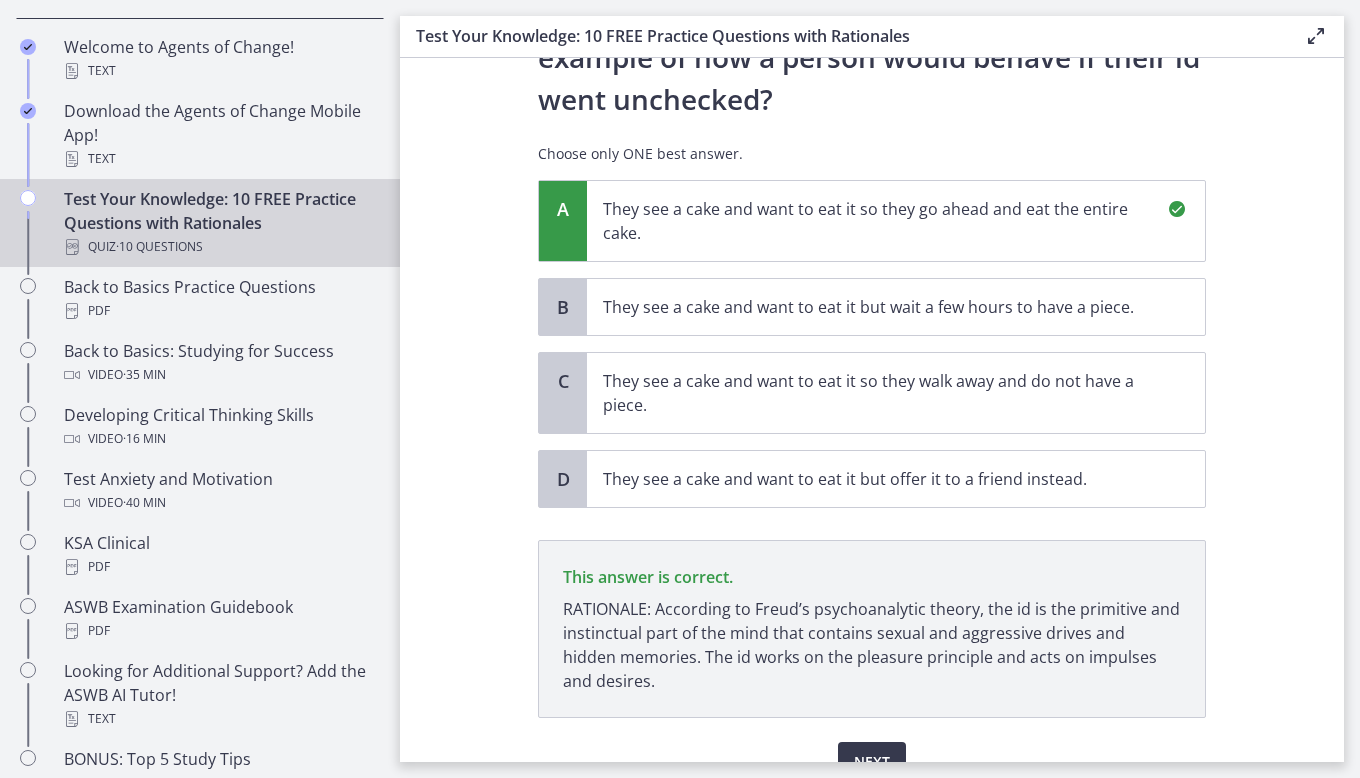 scroll, scrollTop: 228, scrollLeft: 0, axis: vertical 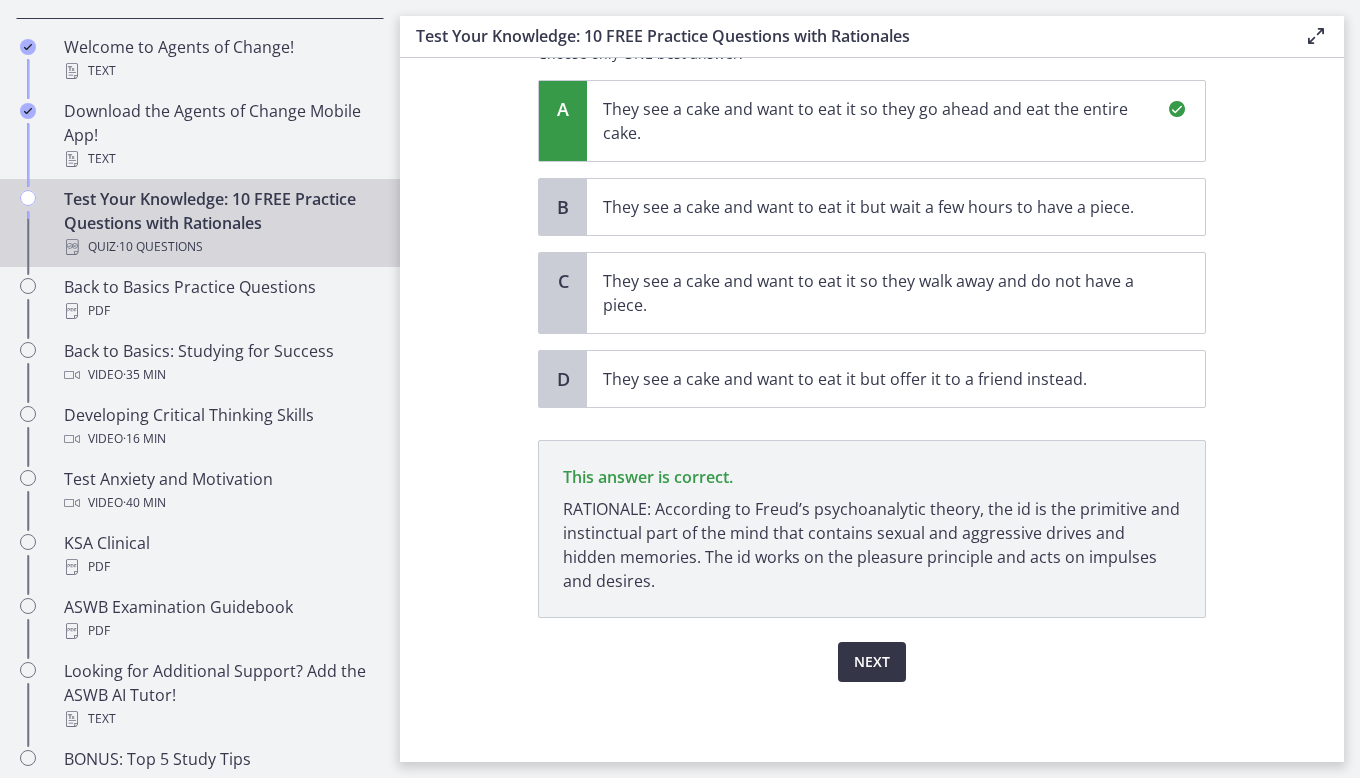 click on "Next" at bounding box center [872, 662] 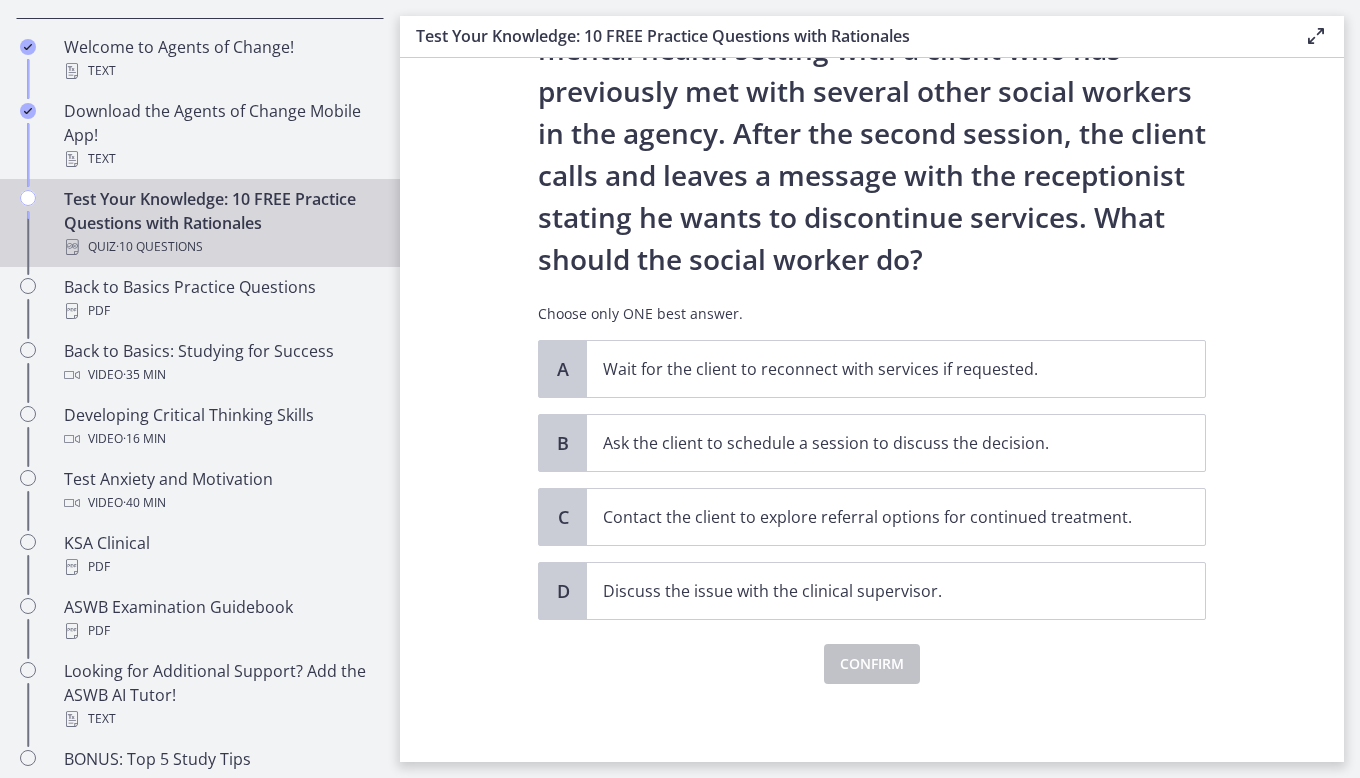 scroll, scrollTop: 138, scrollLeft: 0, axis: vertical 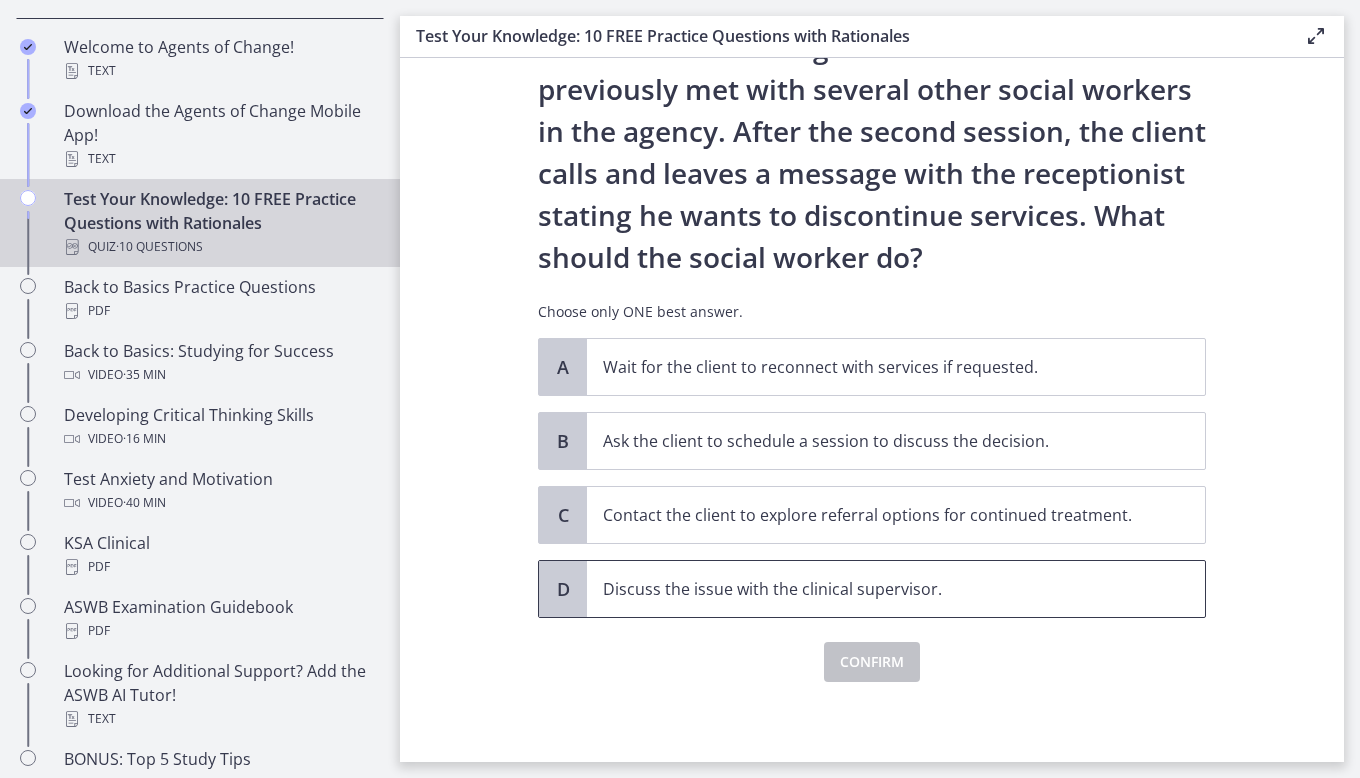 click on "Discuss the issue with the clinical supervisor." at bounding box center (876, 589) 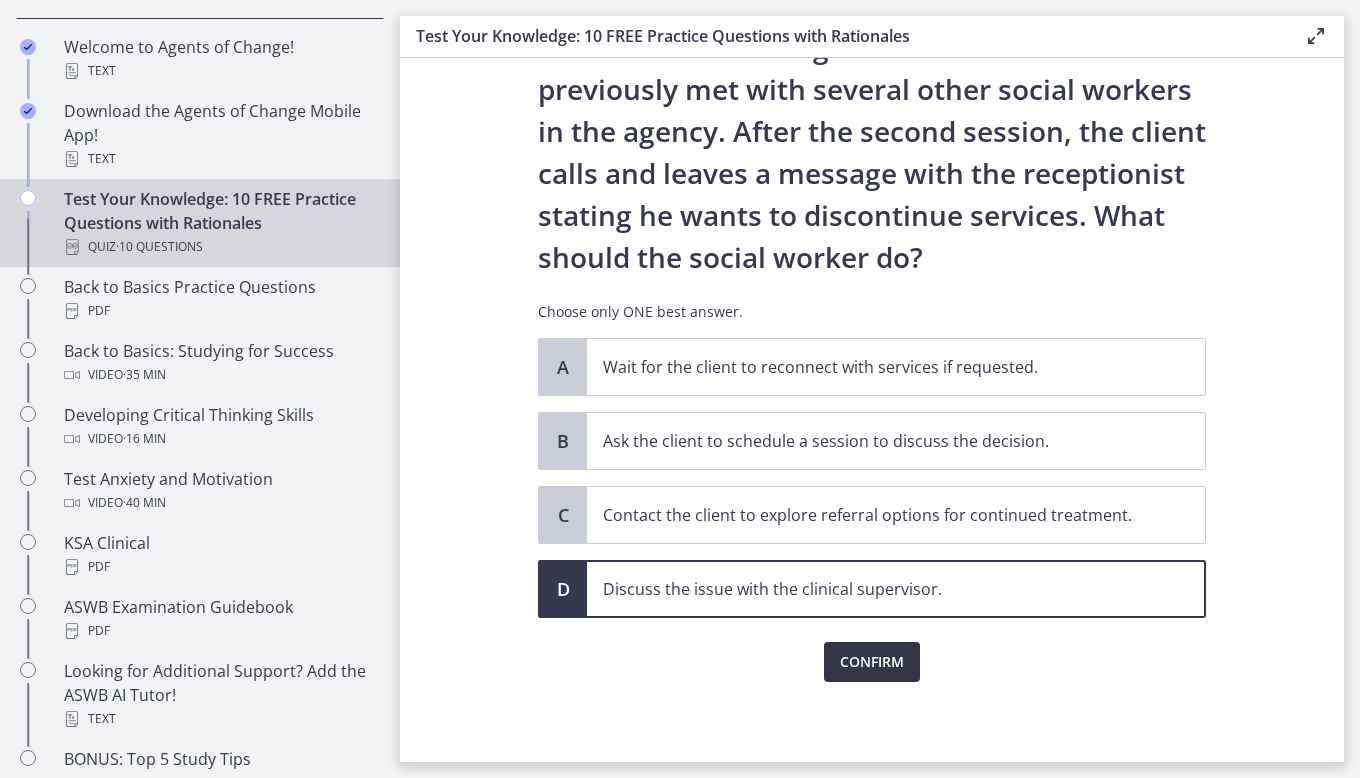 click on "Confirm" at bounding box center (872, 662) 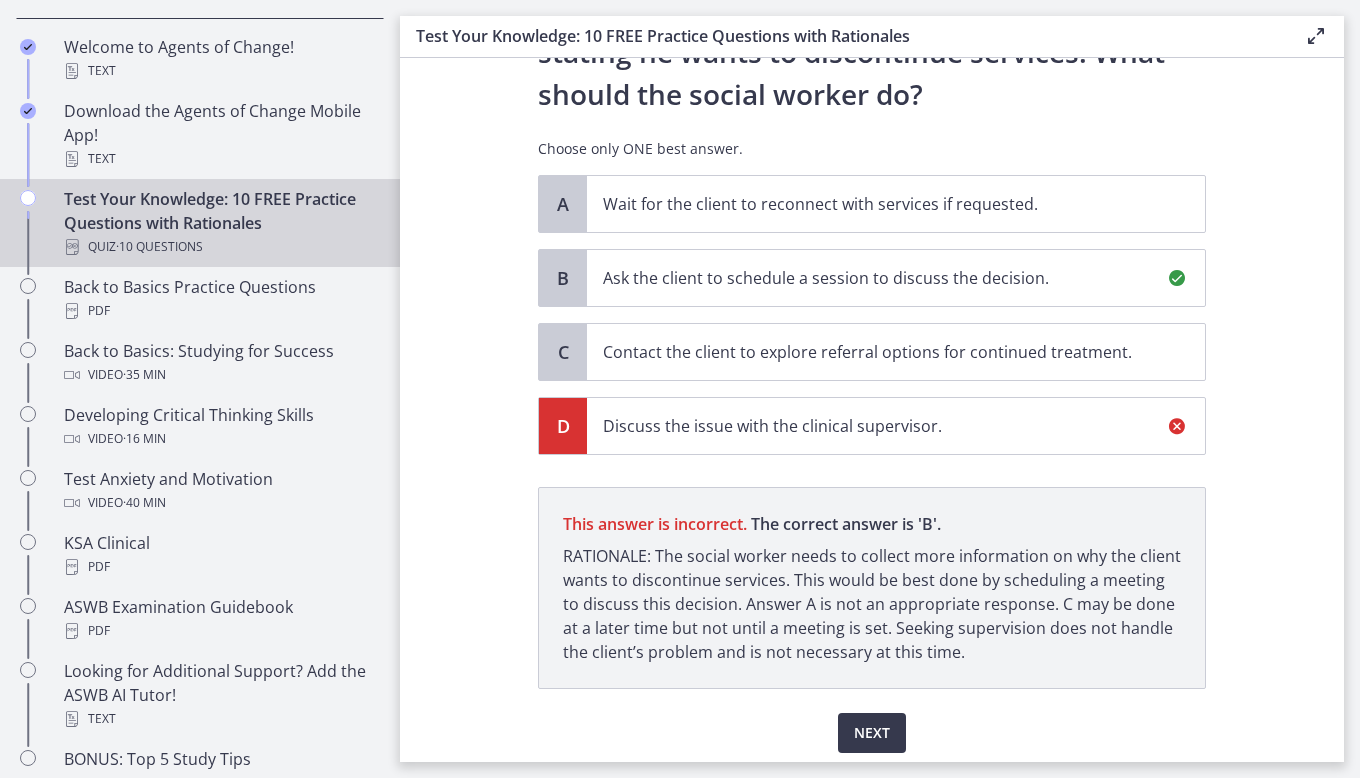 scroll, scrollTop: 372, scrollLeft: 0, axis: vertical 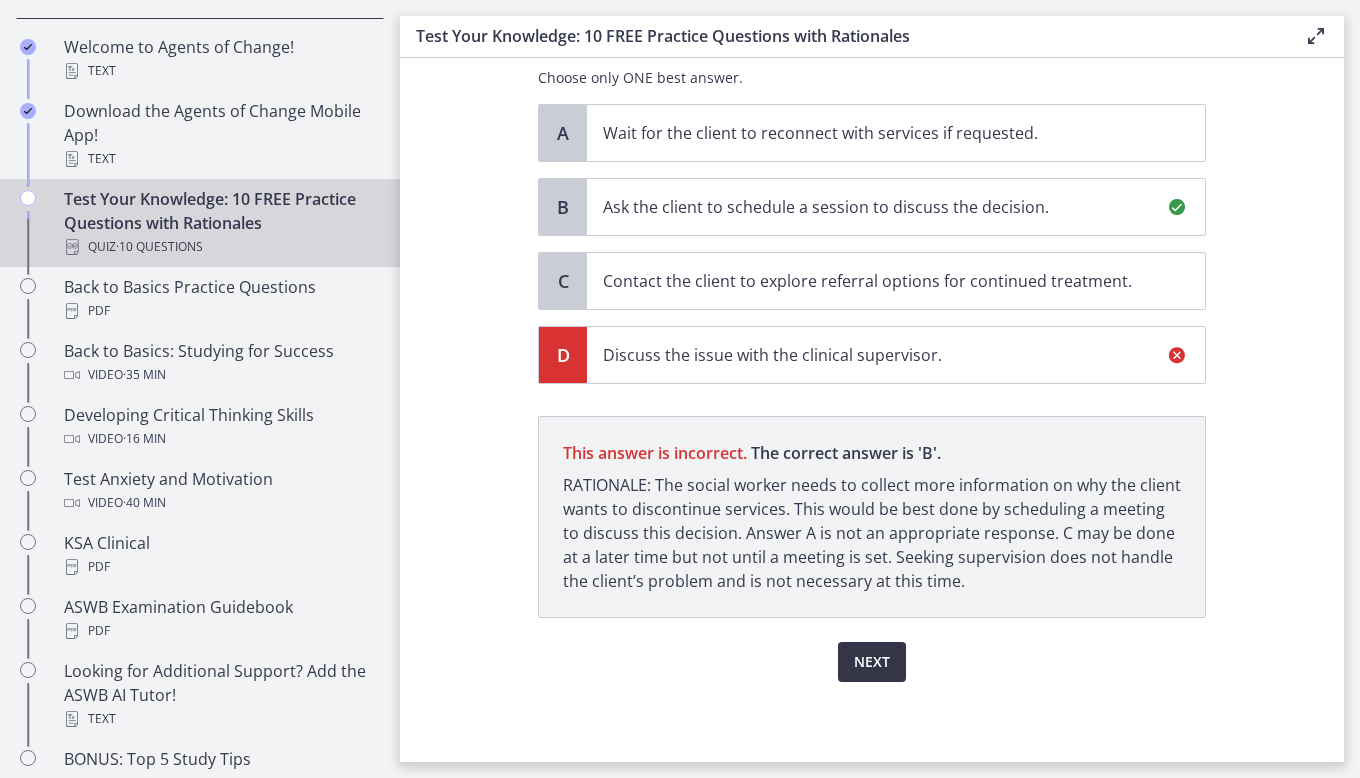 click on "Next" at bounding box center (872, 662) 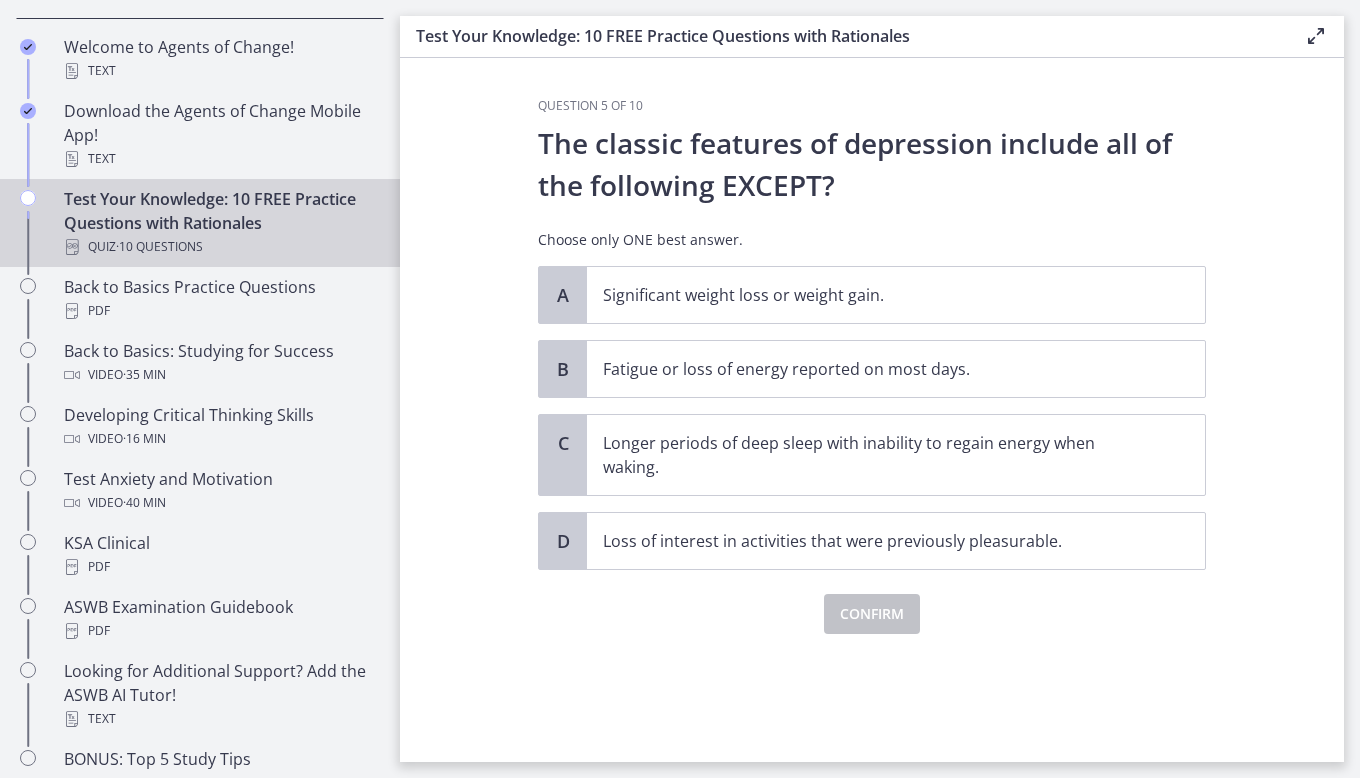 scroll, scrollTop: 0, scrollLeft: 0, axis: both 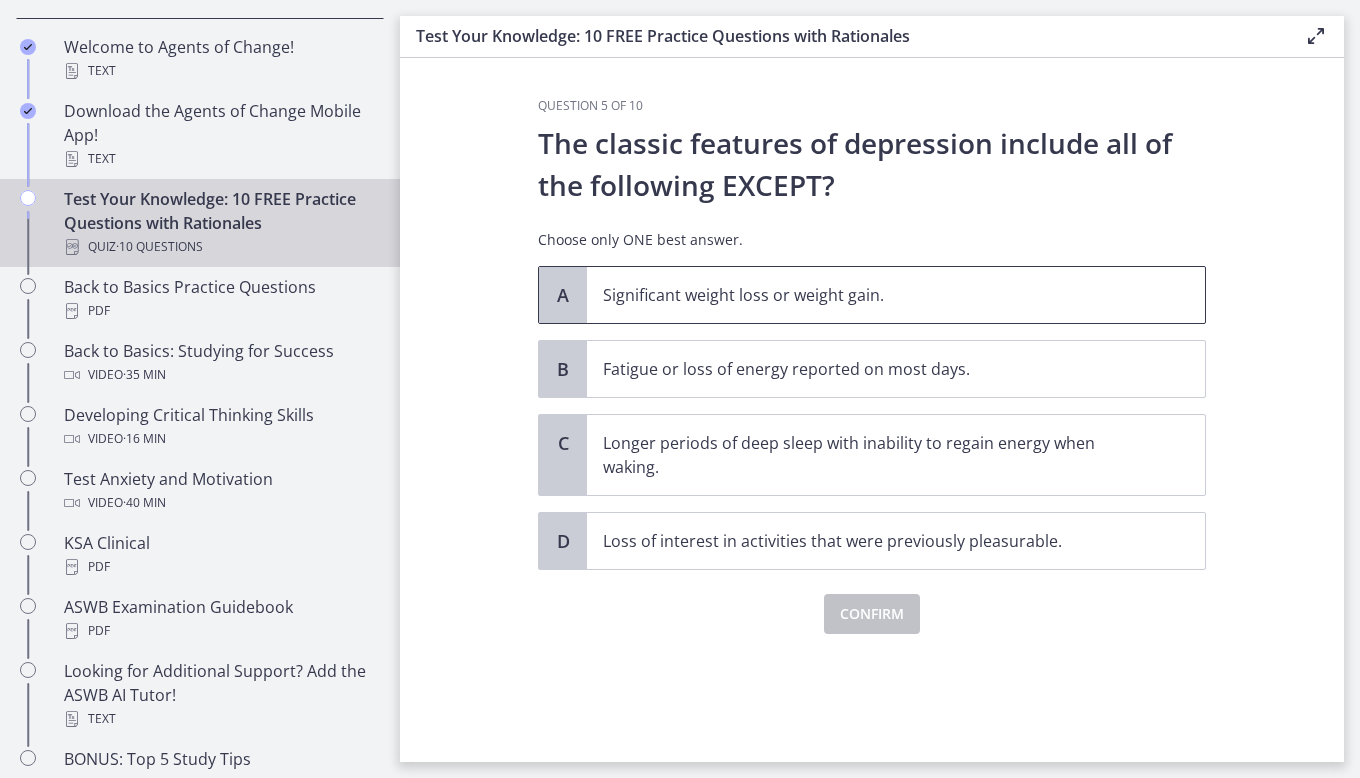 click on "Significant weight loss or weight gain." at bounding box center [896, 295] 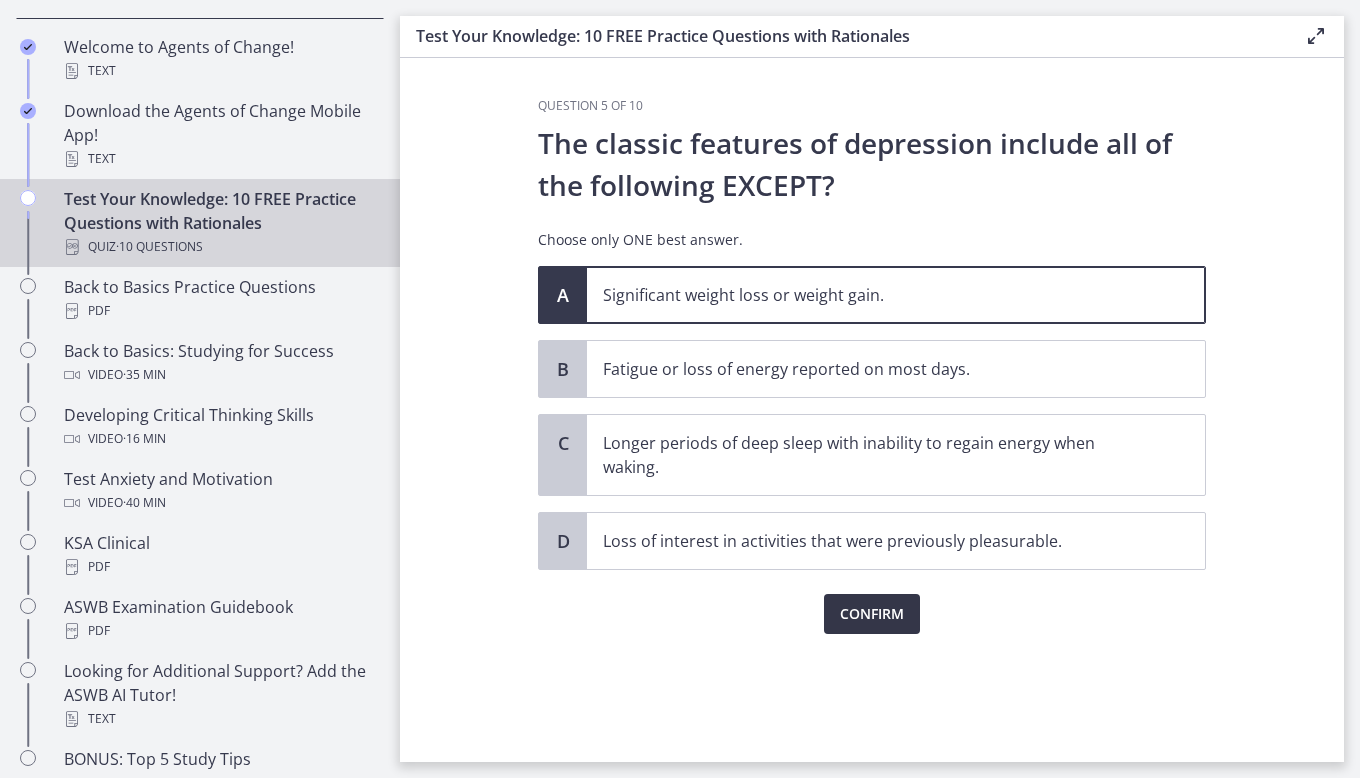 click on "Confirm" at bounding box center (872, 614) 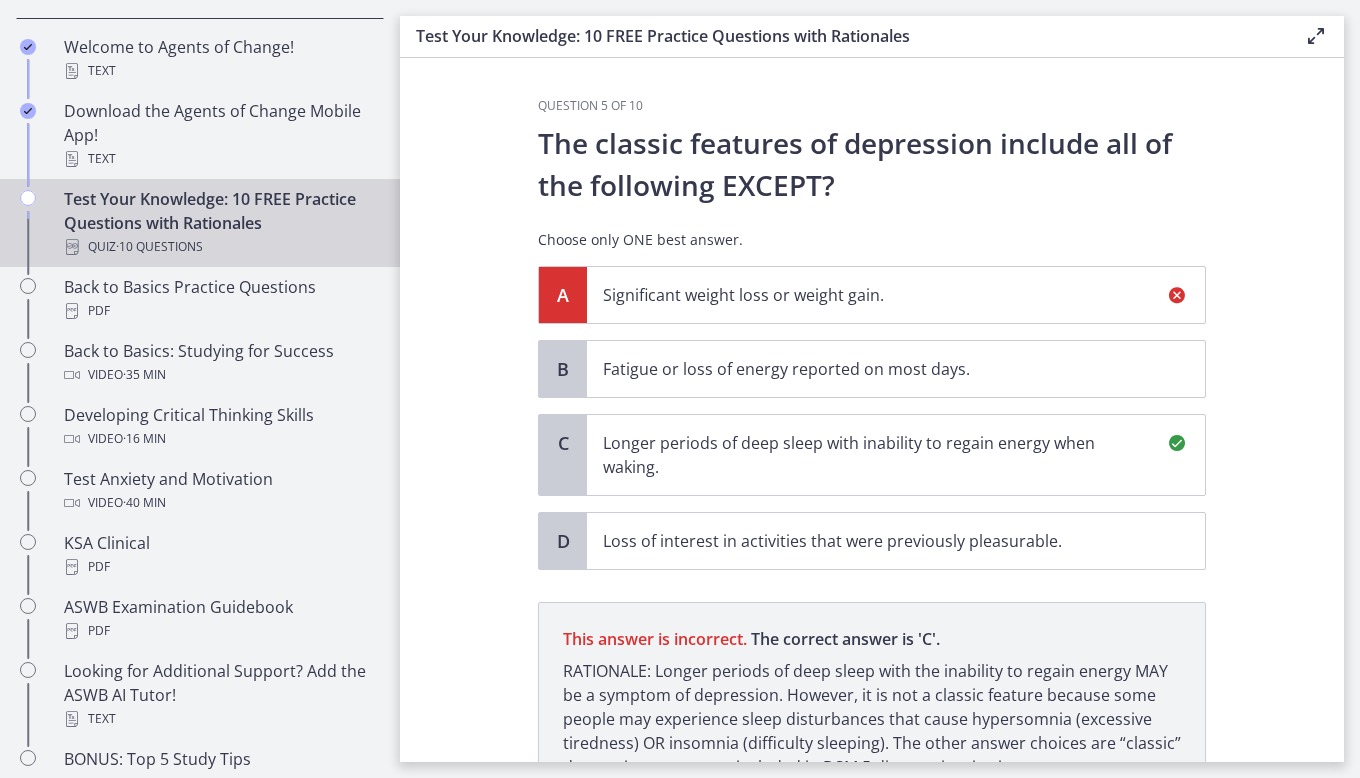 scroll, scrollTop: 186, scrollLeft: 0, axis: vertical 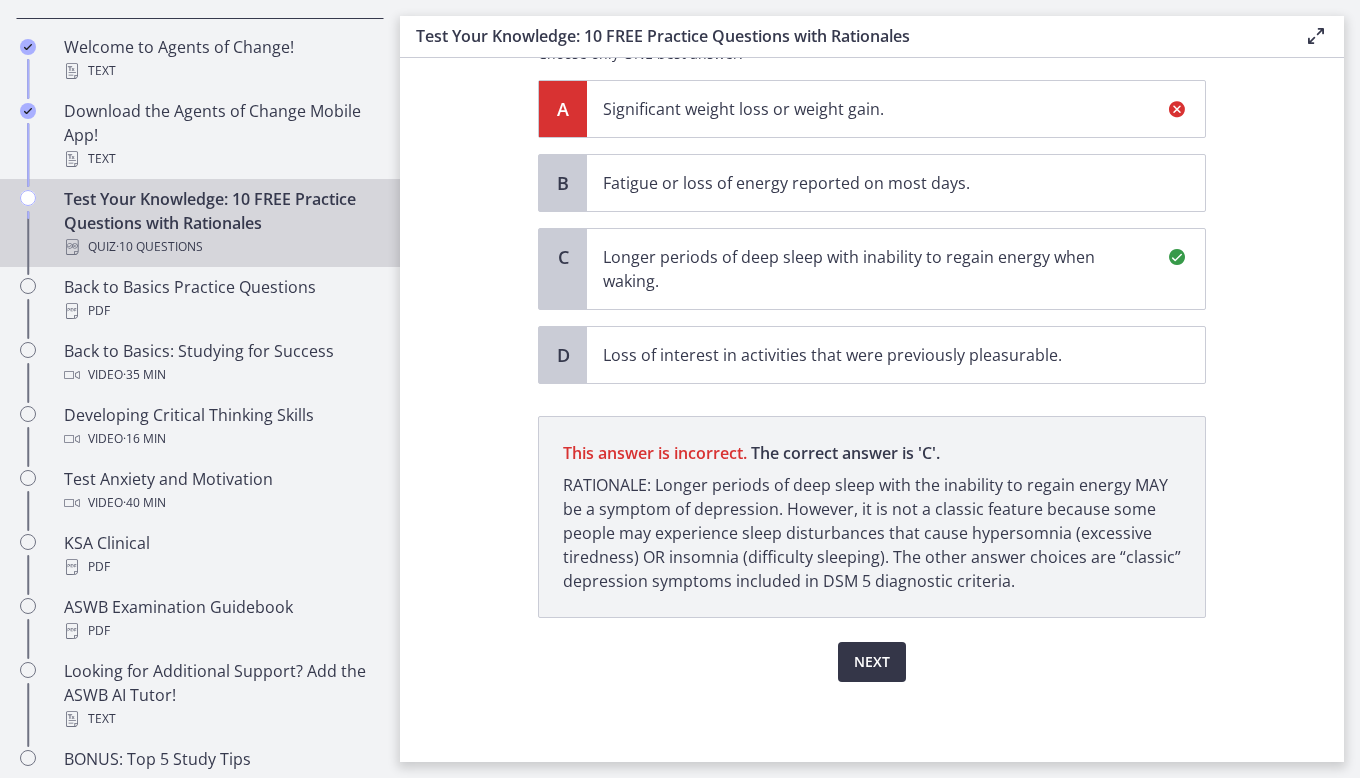 click on "Next" at bounding box center [872, 662] 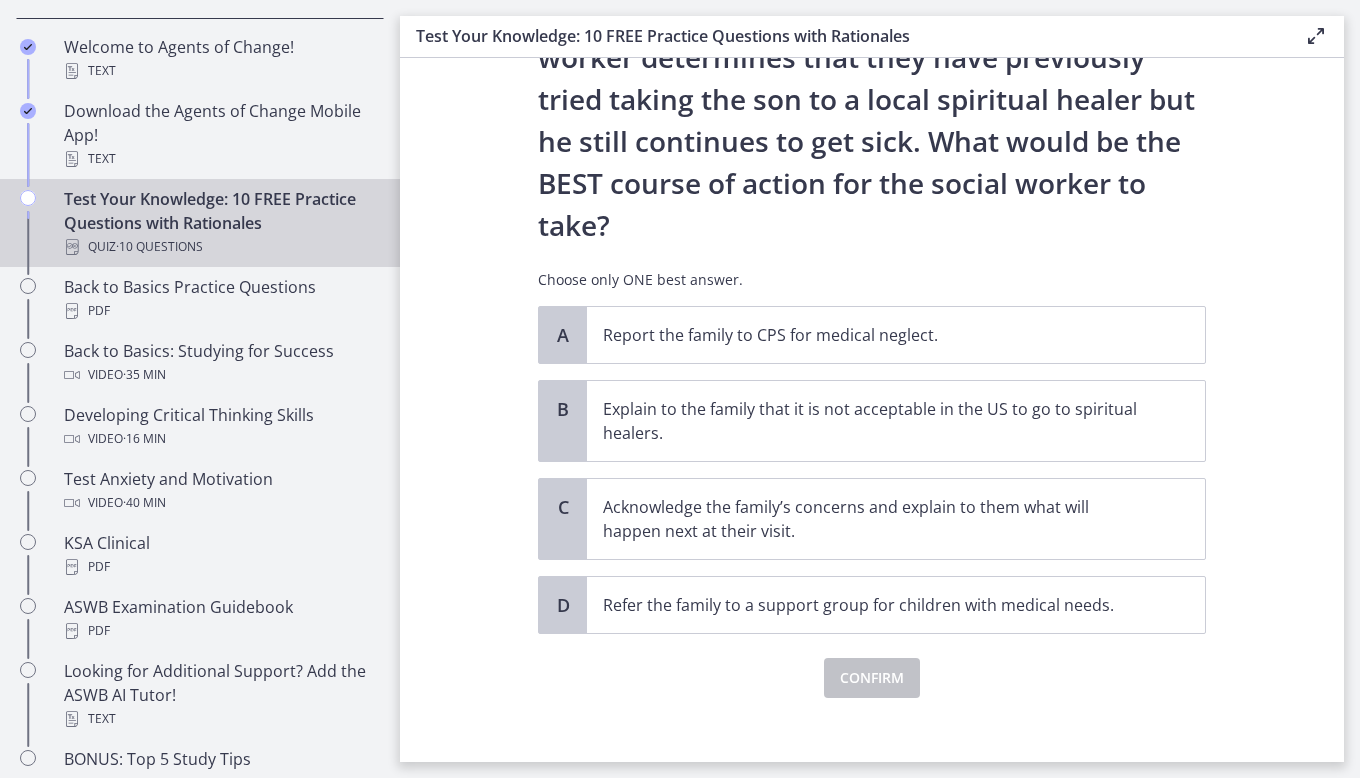 scroll, scrollTop: 354, scrollLeft: 0, axis: vertical 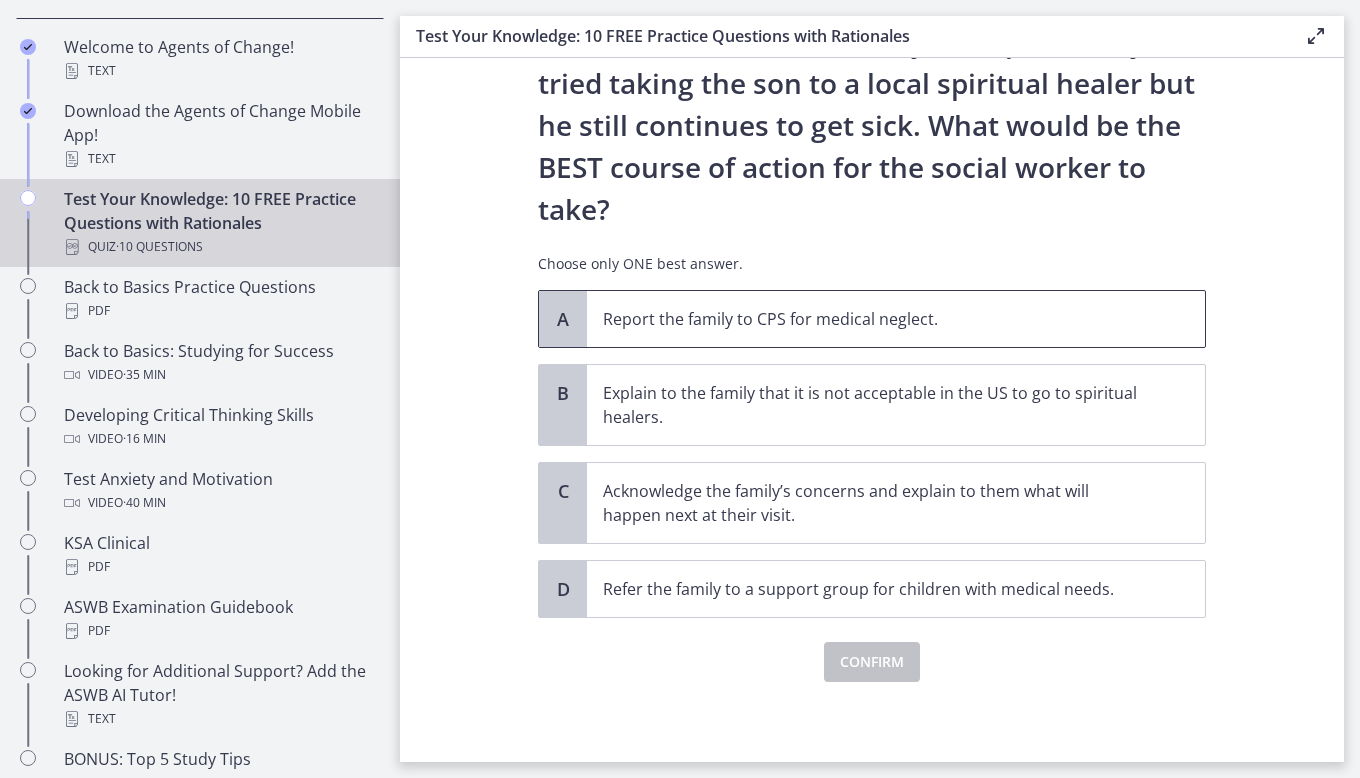 click on "Report the family to CPS for medical neglect." at bounding box center [876, 319] 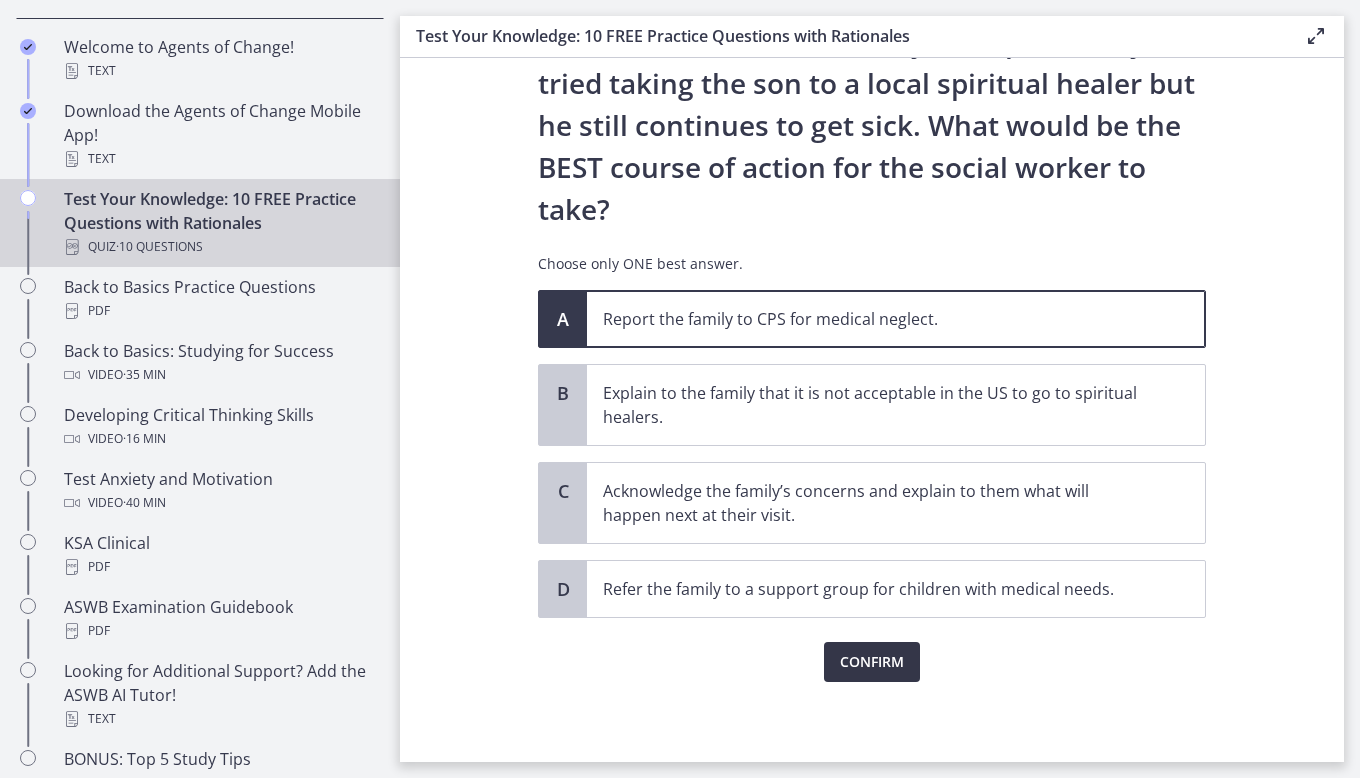 click on "Confirm" at bounding box center (872, 662) 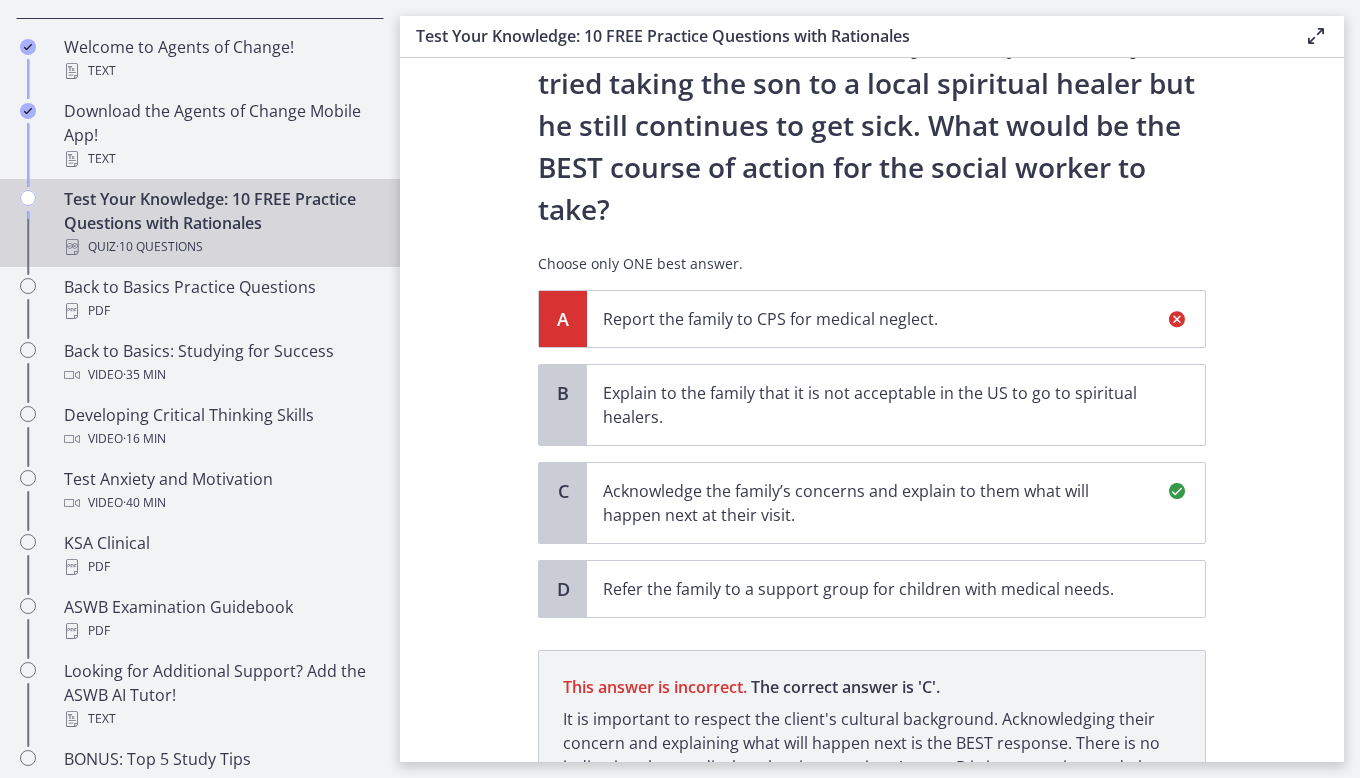 scroll, scrollTop: 588, scrollLeft: 0, axis: vertical 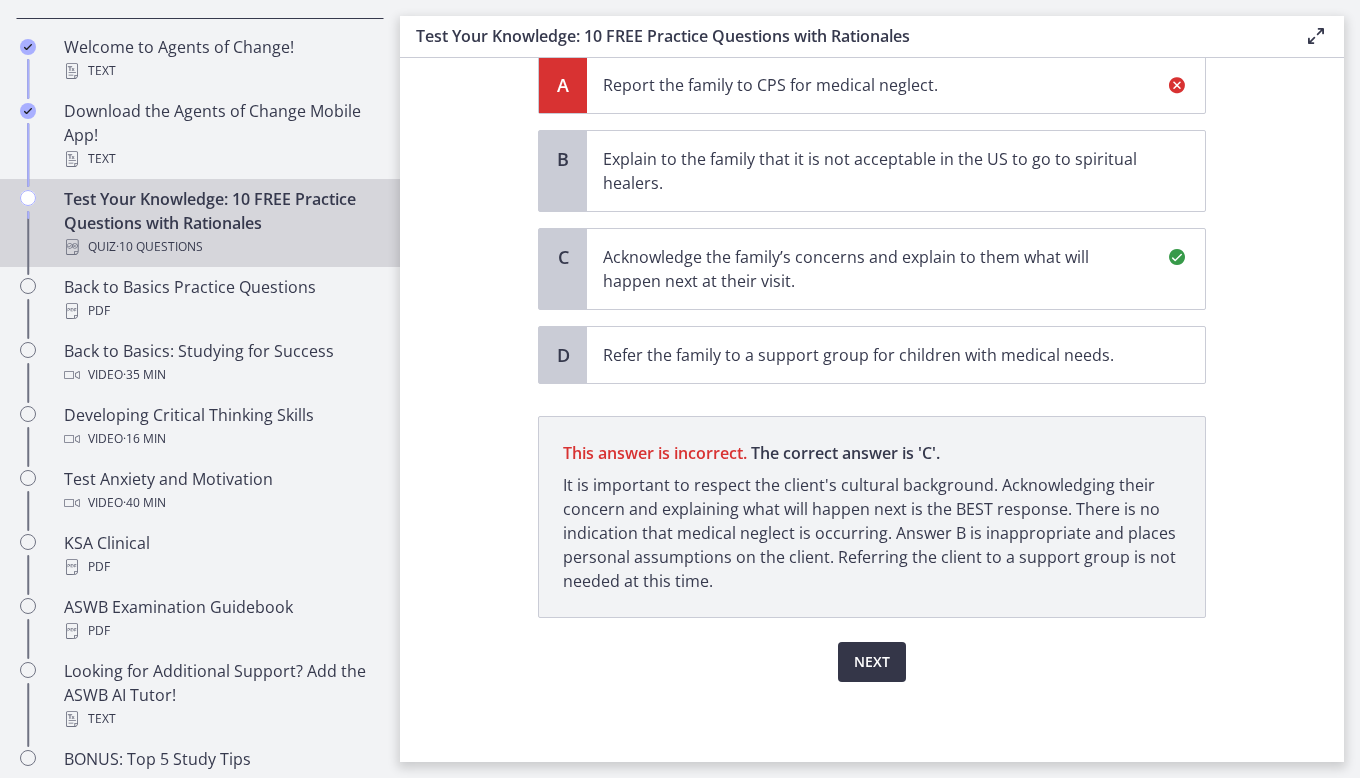 click on "Next" at bounding box center (872, 662) 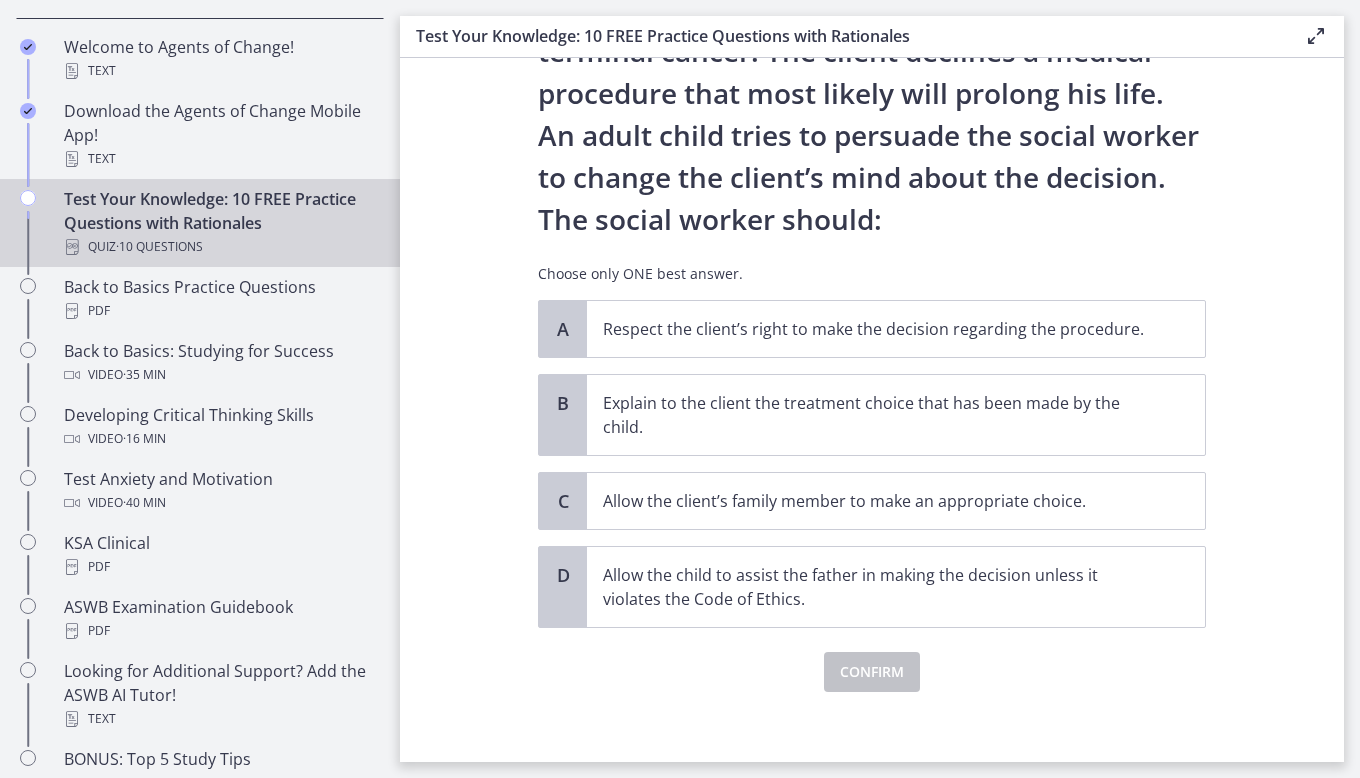 scroll, scrollTop: 186, scrollLeft: 0, axis: vertical 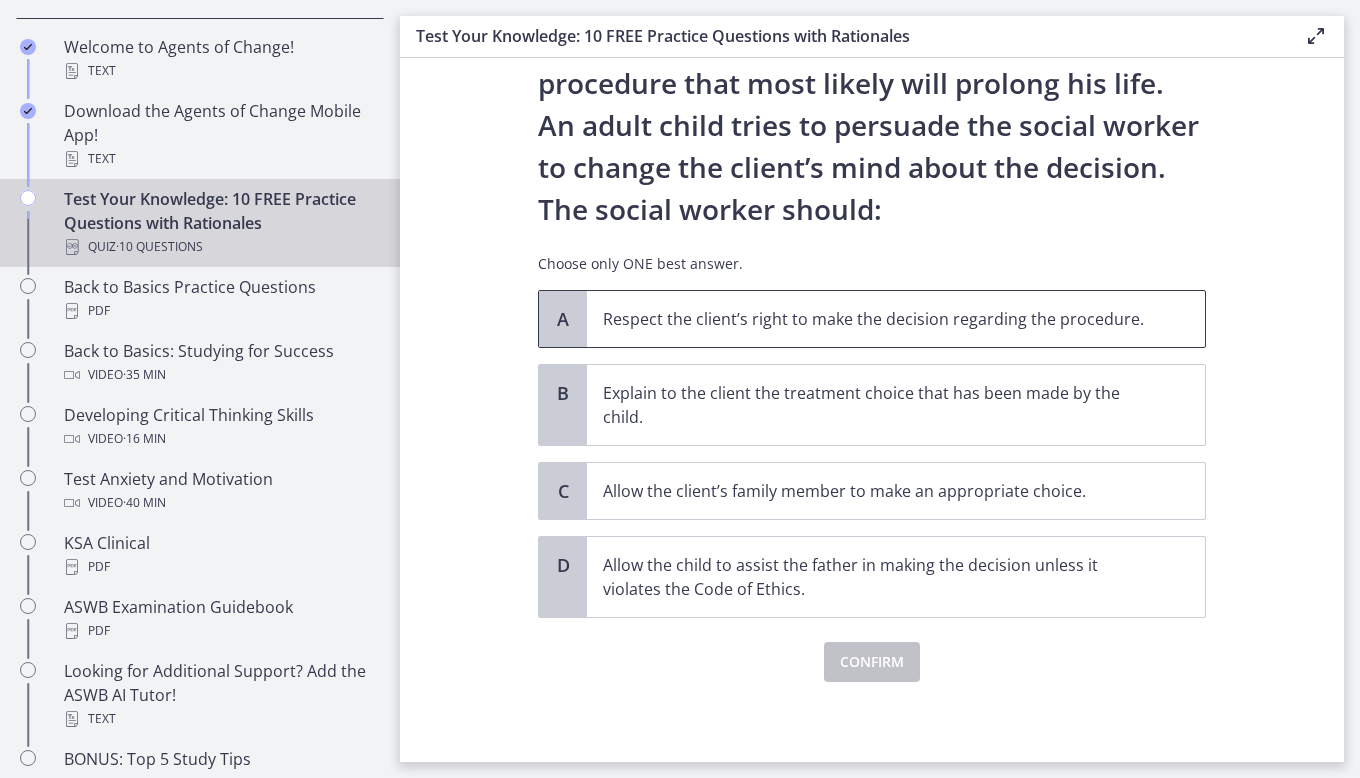click on "Respect the client’s right to make the decision regarding the procedure." at bounding box center (876, 319) 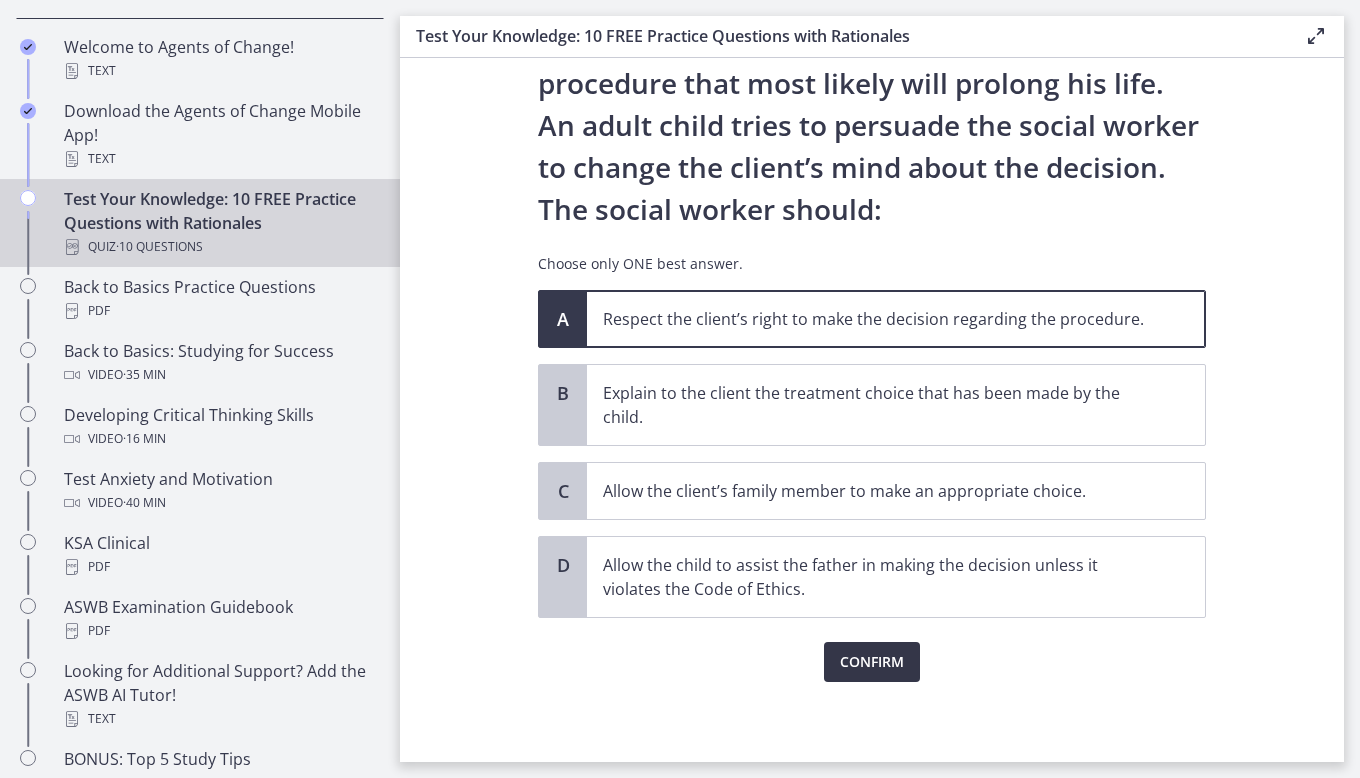 click on "Confirm" at bounding box center (872, 662) 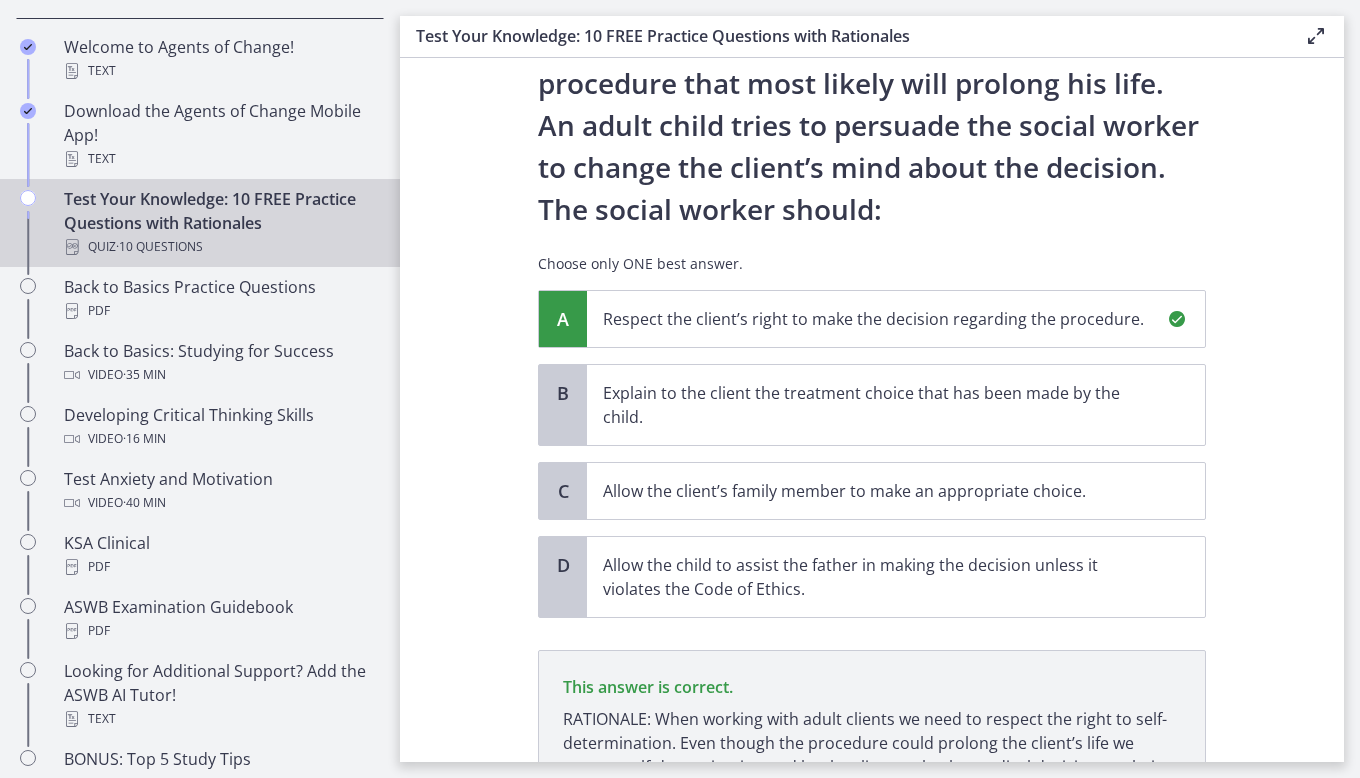 scroll, scrollTop: 396, scrollLeft: 0, axis: vertical 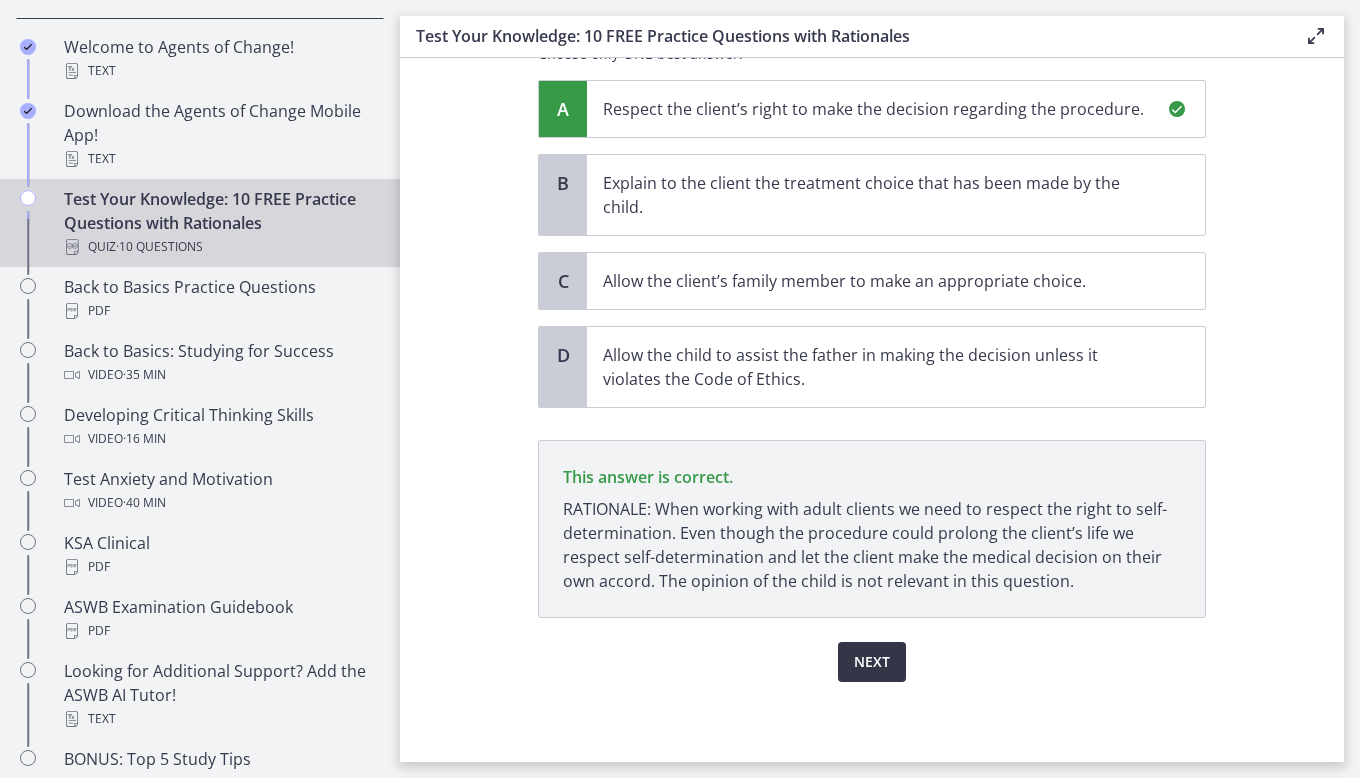 click on "Next" at bounding box center [872, 662] 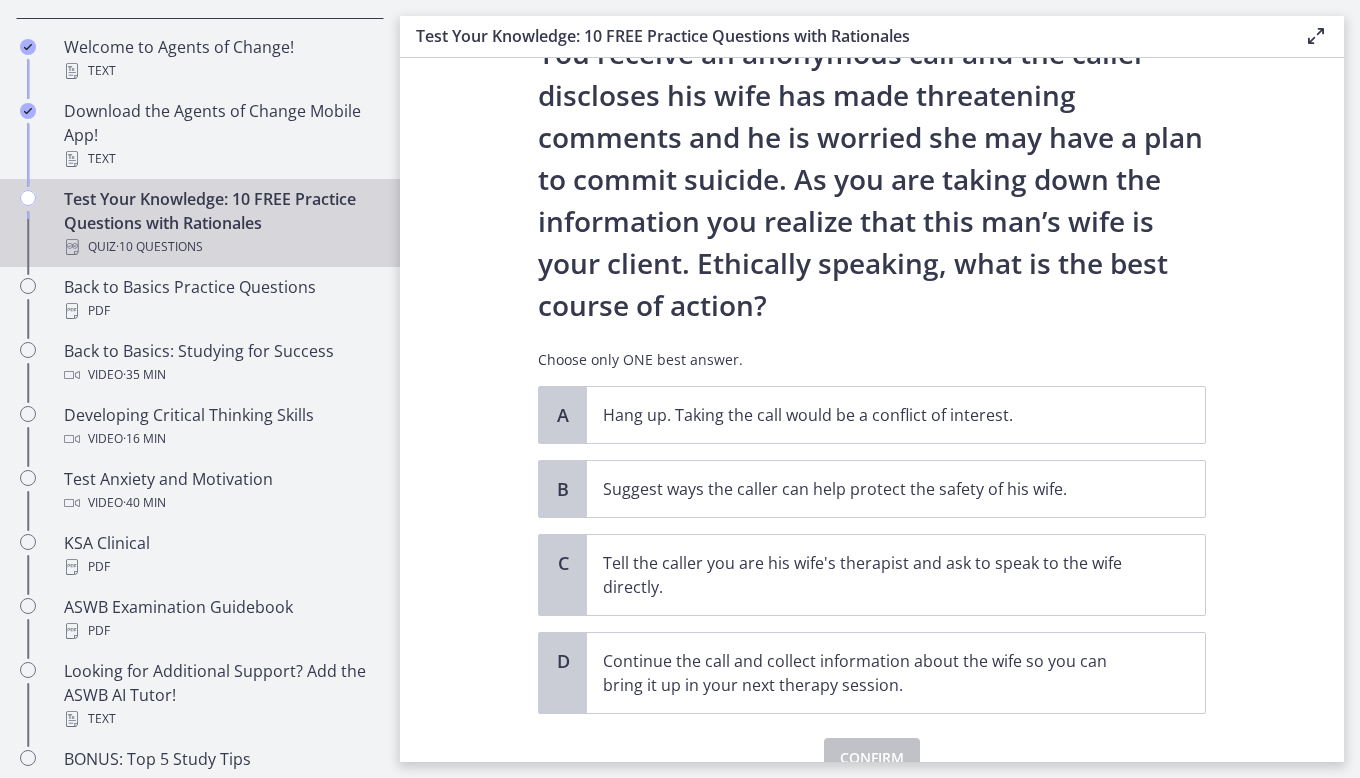 scroll, scrollTop: 100, scrollLeft: 0, axis: vertical 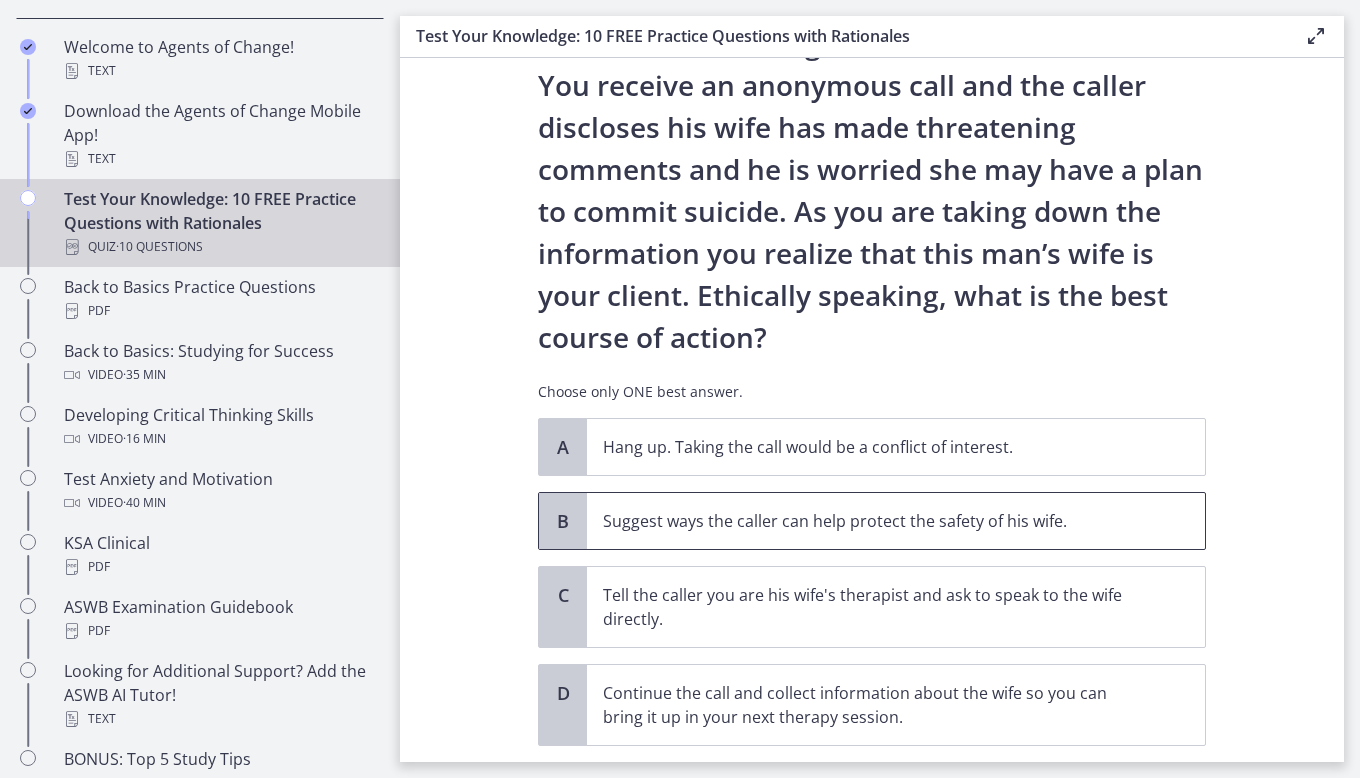 click on "Suggest ways the caller can help protect the safety of his wife." at bounding box center [876, 521] 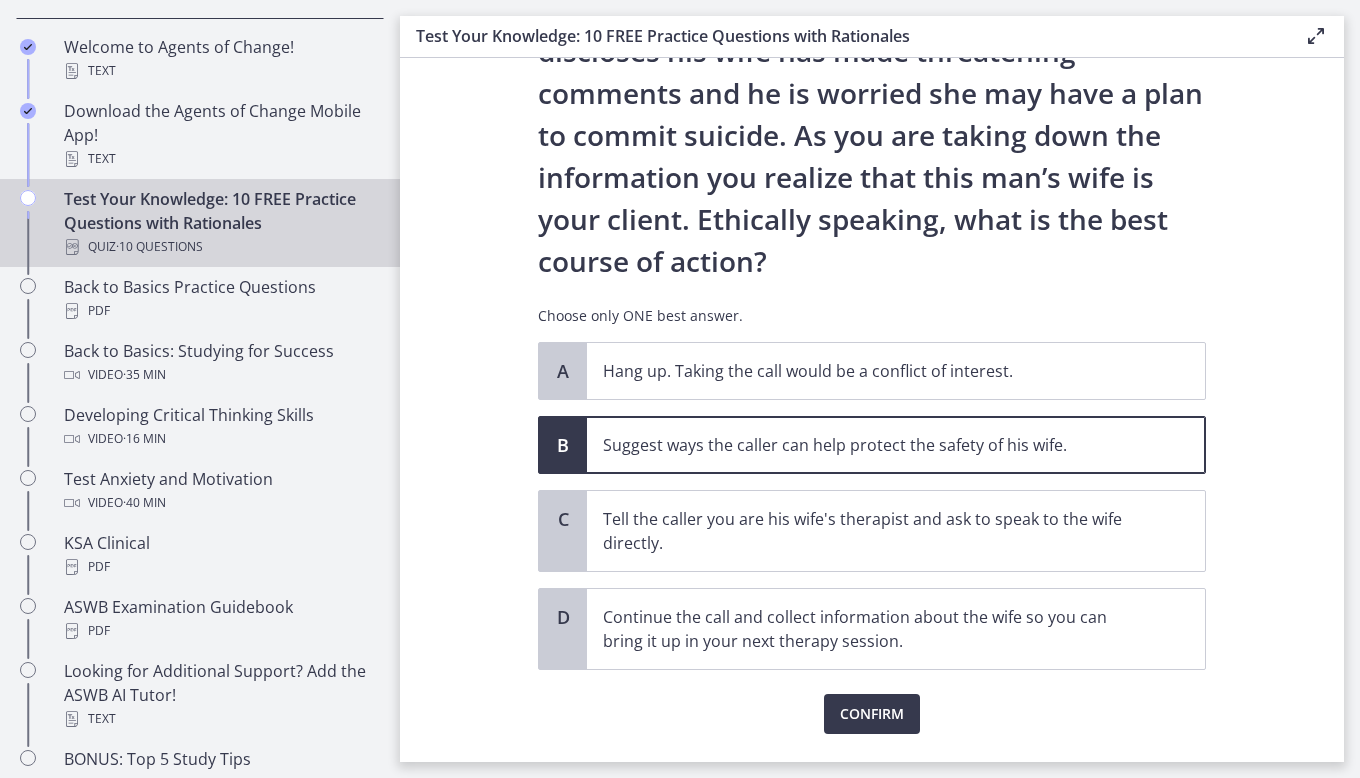 scroll, scrollTop: 228, scrollLeft: 0, axis: vertical 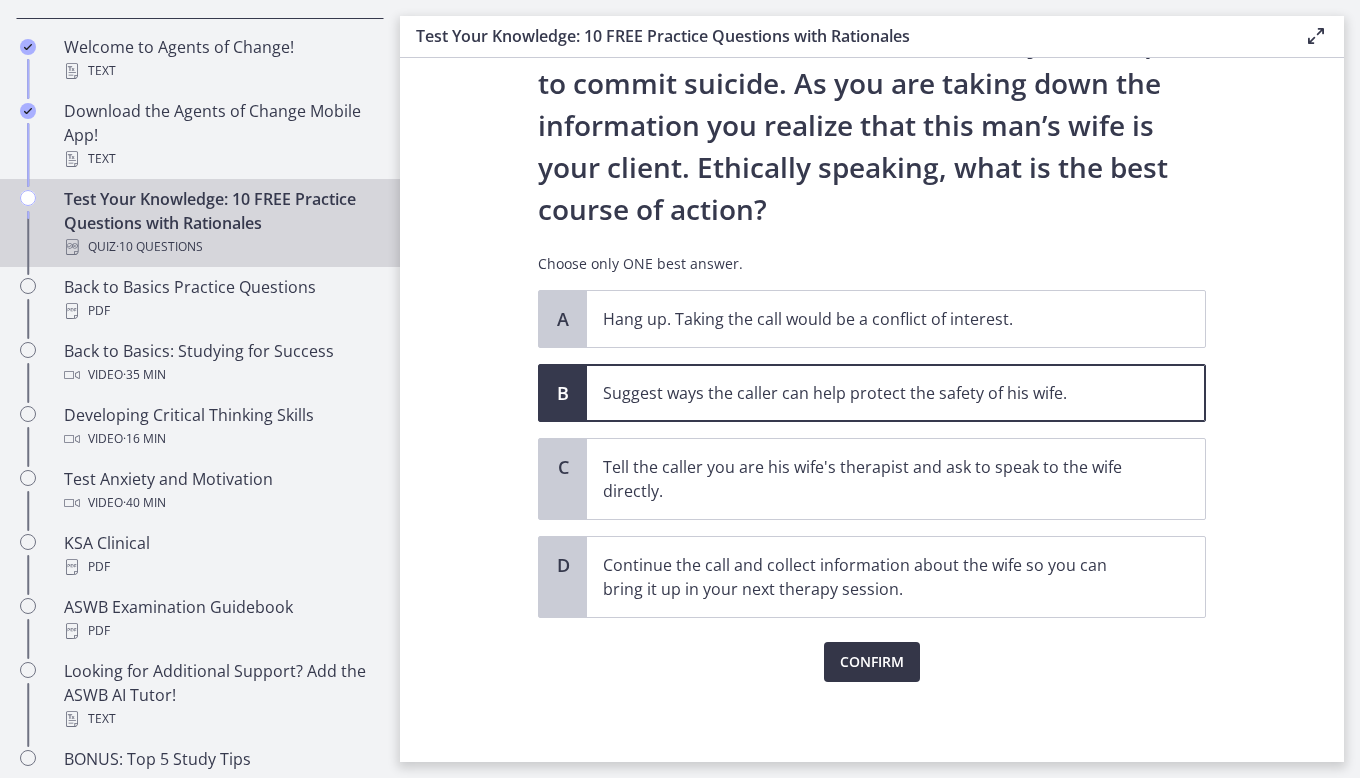 click on "Confirm" at bounding box center [872, 662] 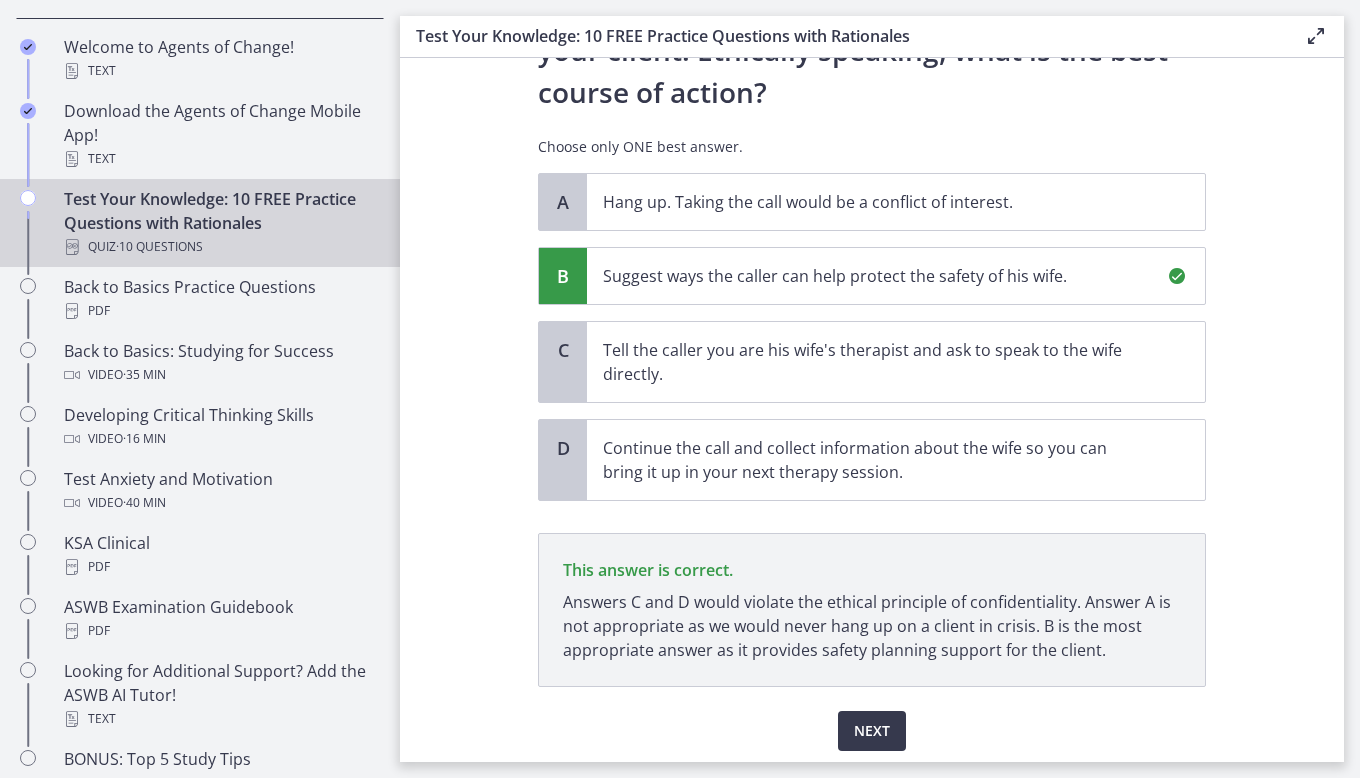 scroll, scrollTop: 414, scrollLeft: 0, axis: vertical 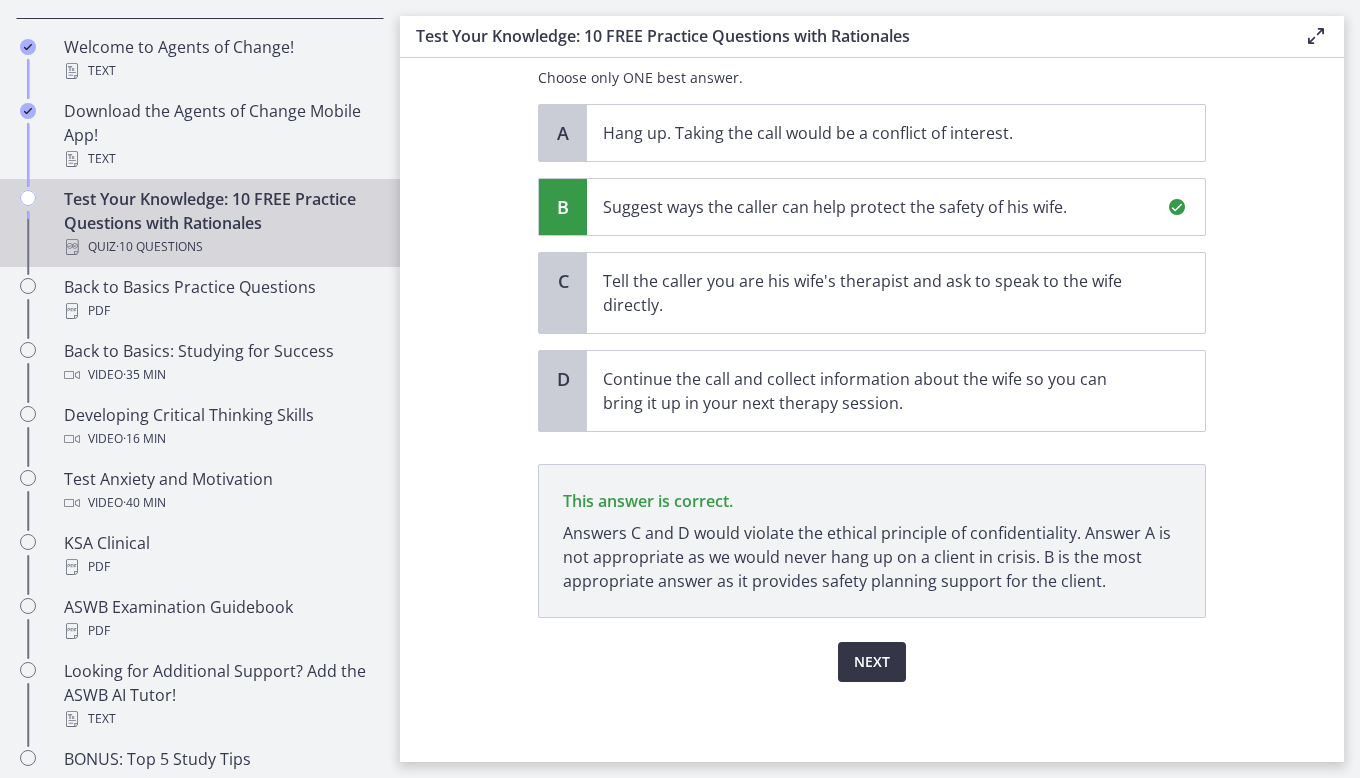 click on "Next" at bounding box center [872, 662] 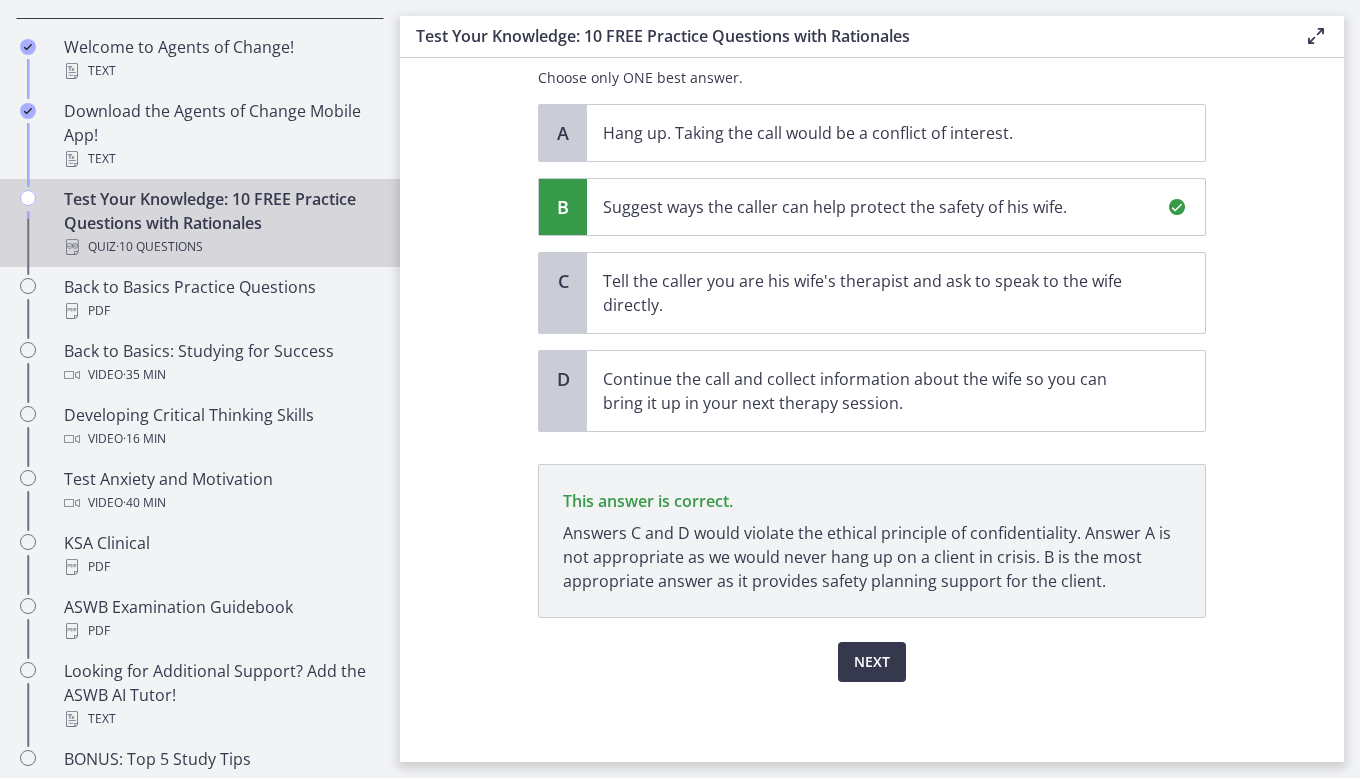 scroll, scrollTop: 0, scrollLeft: 0, axis: both 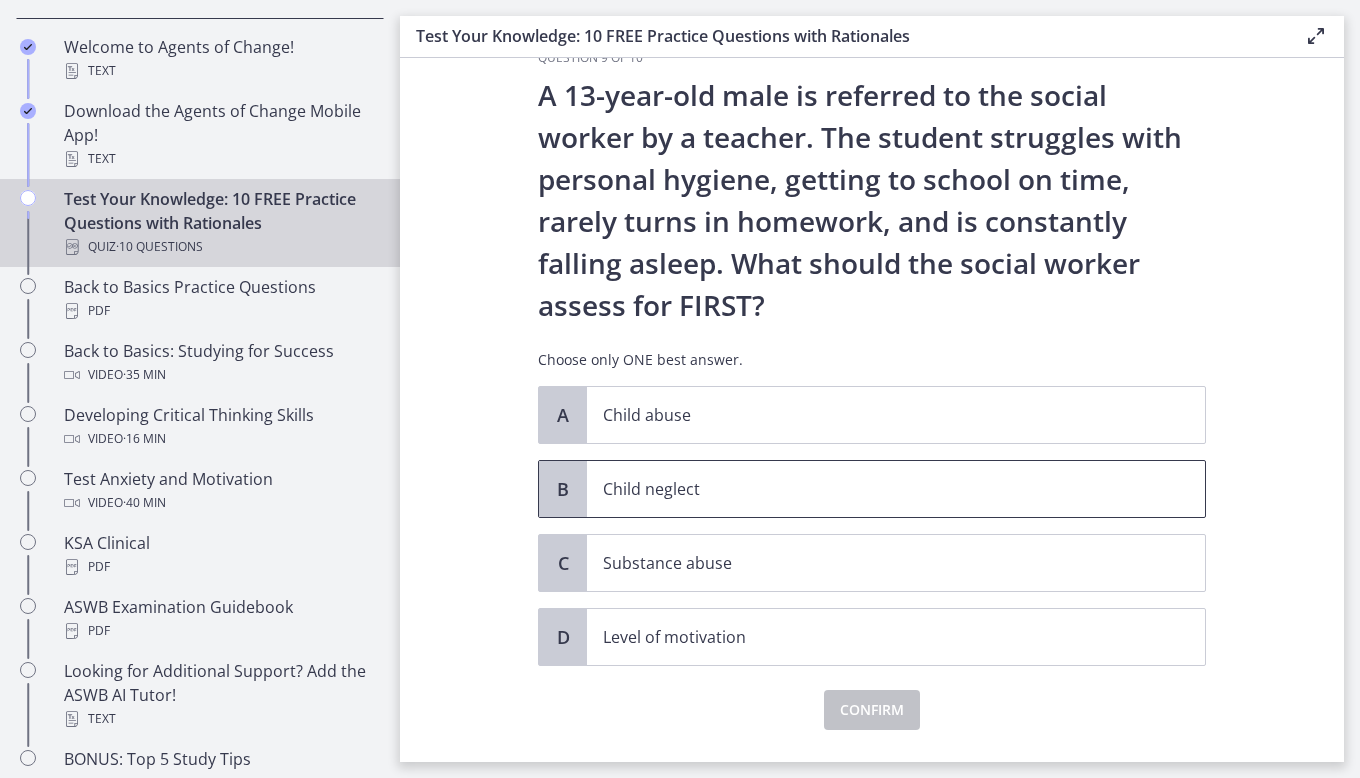 click on "Child neglect" at bounding box center [876, 489] 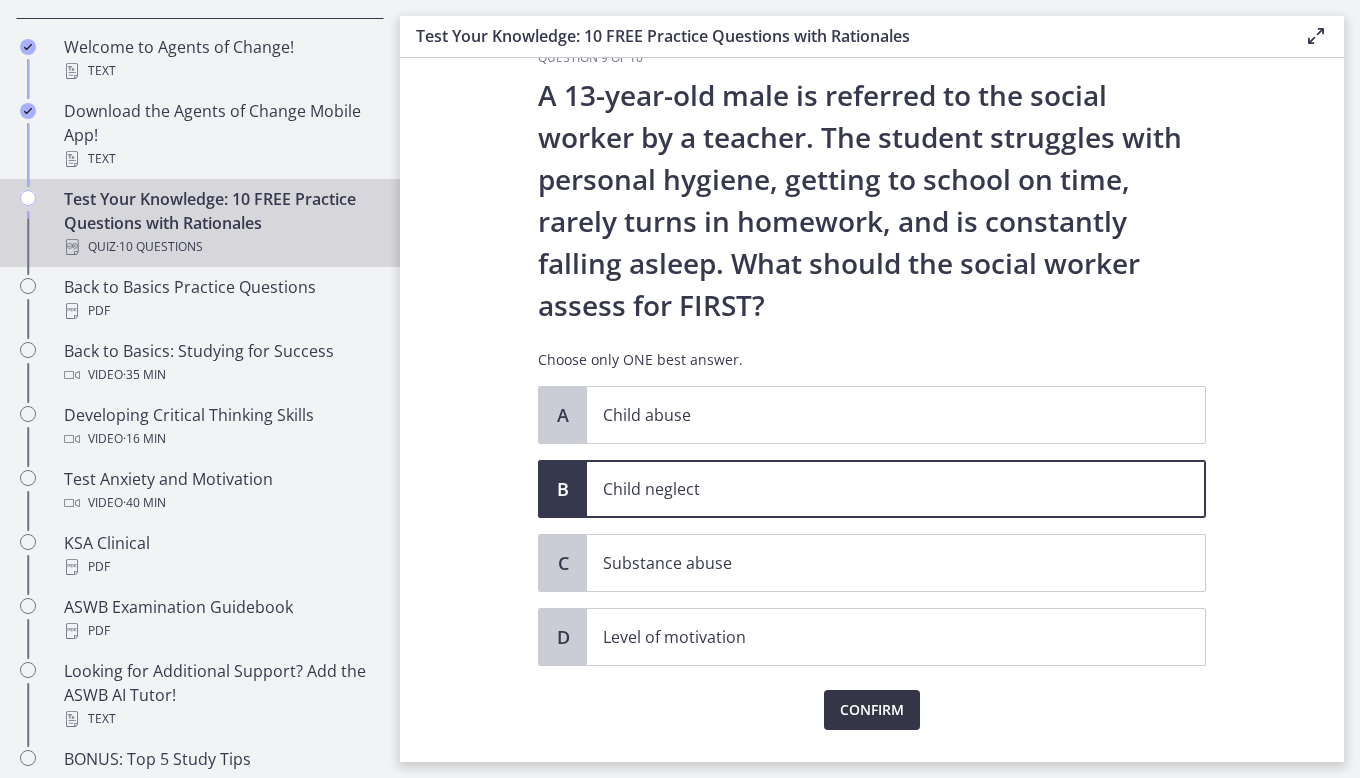 click on "Confirm" at bounding box center [872, 710] 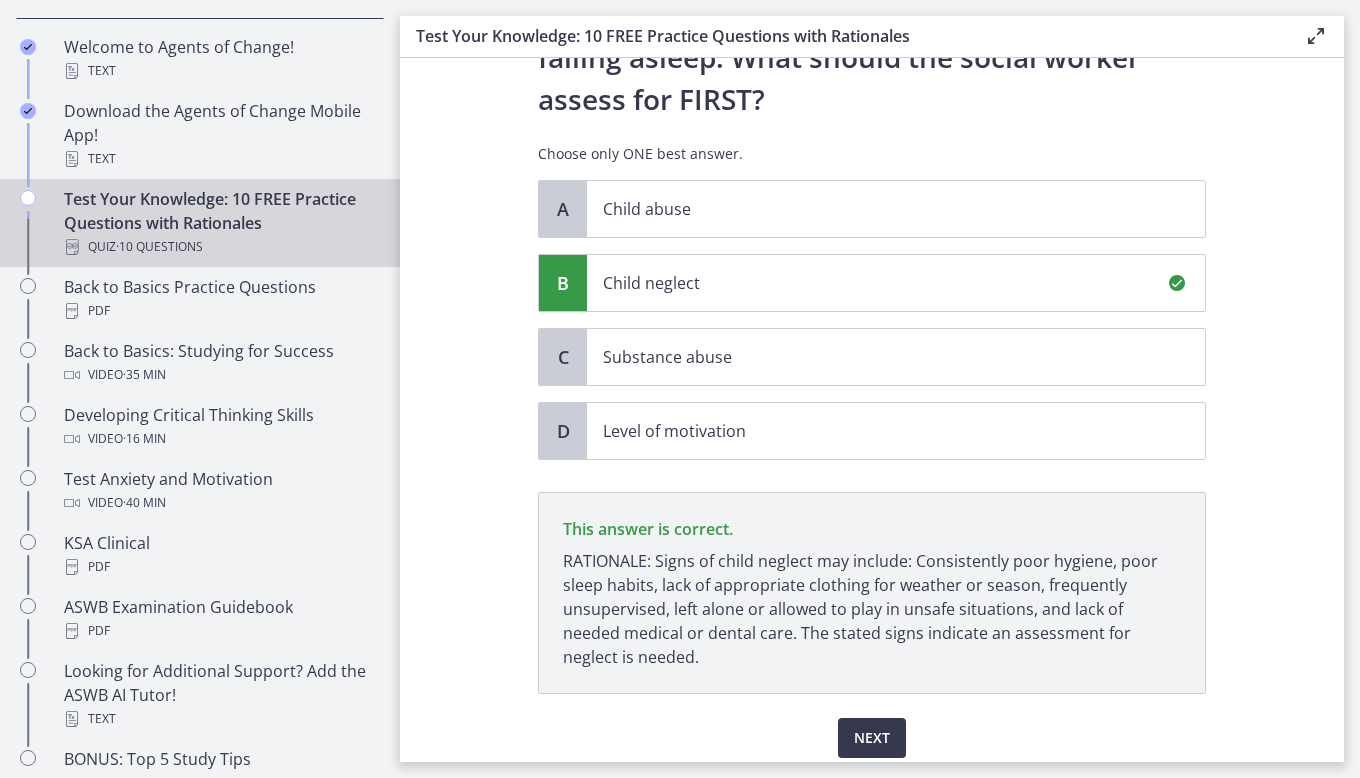 scroll, scrollTop: 330, scrollLeft: 0, axis: vertical 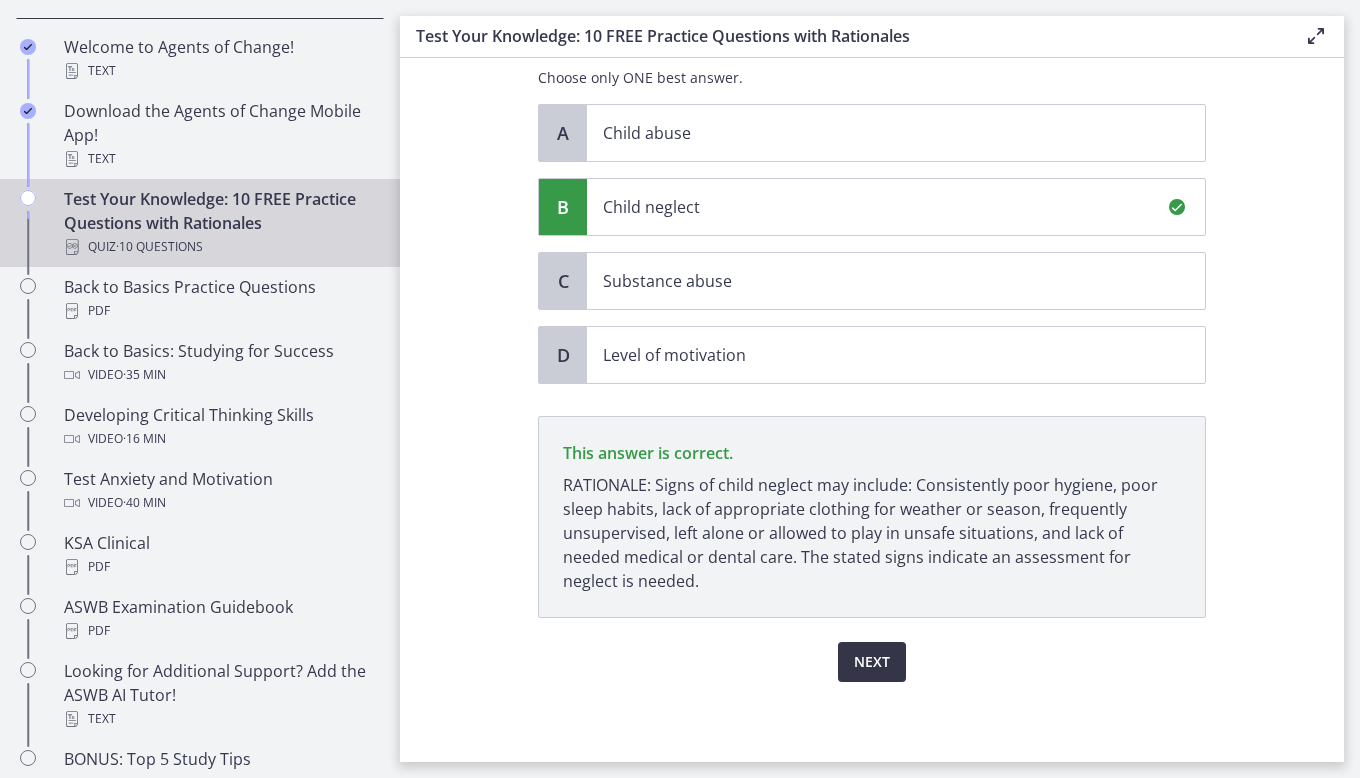 click on "Next" at bounding box center [872, 662] 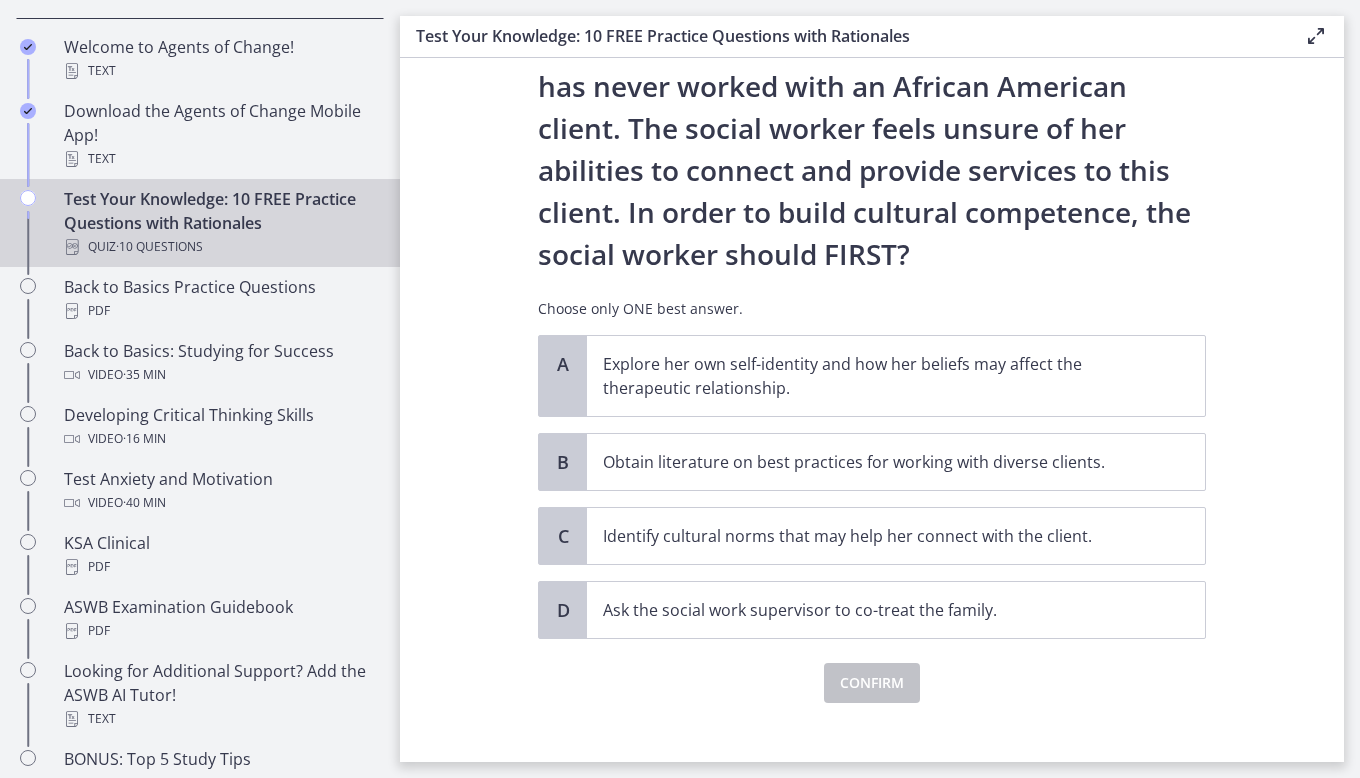 scroll, scrollTop: 246, scrollLeft: 0, axis: vertical 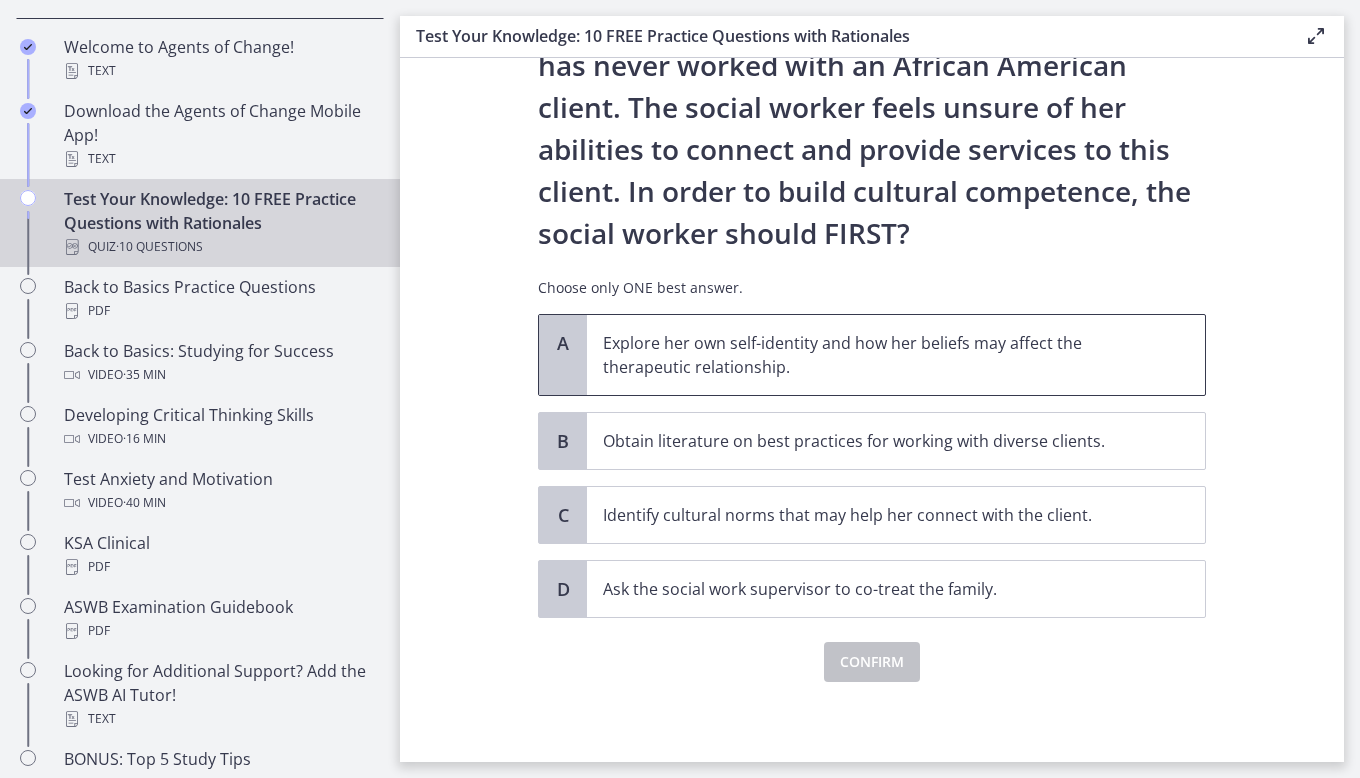 click on "Explore her own self-identity and how her beliefs may affect the therapeutic relationship." at bounding box center (876, 355) 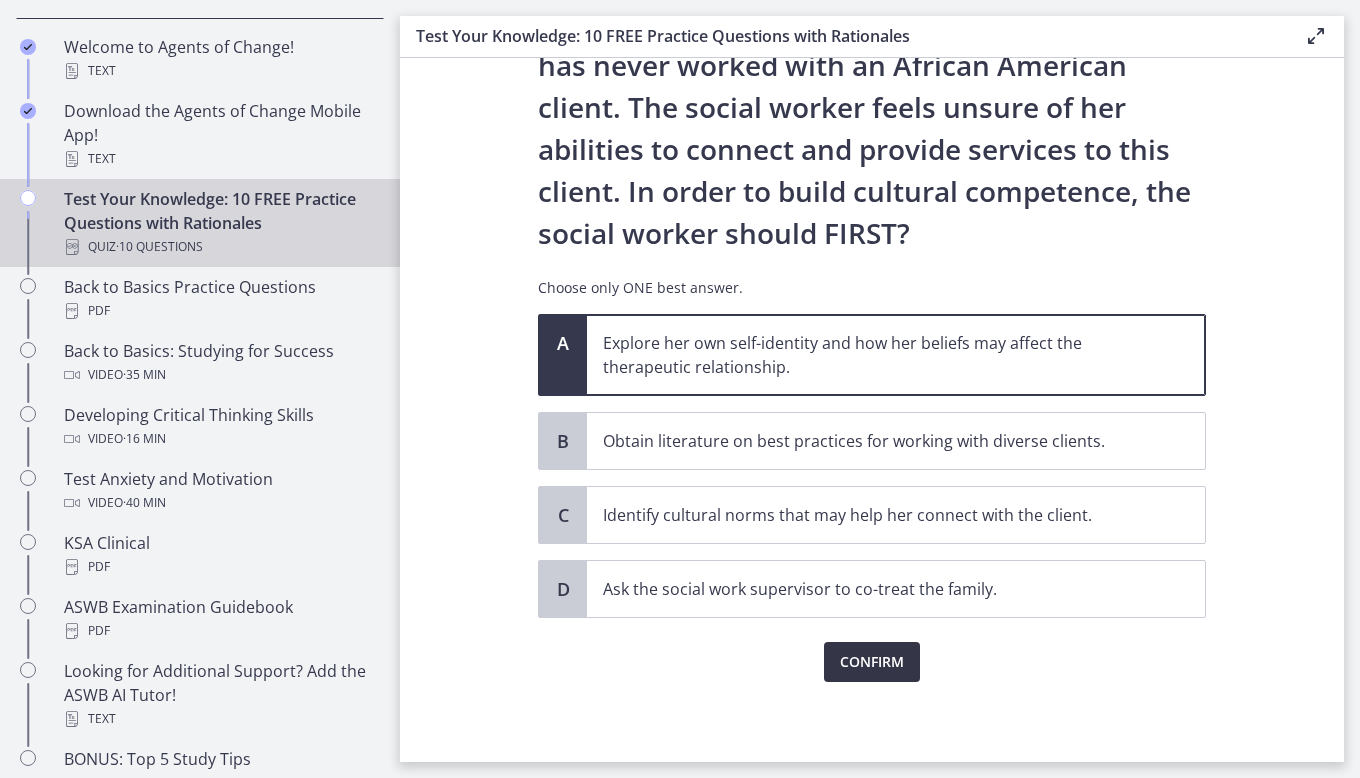 click on "Confirm" at bounding box center [872, 662] 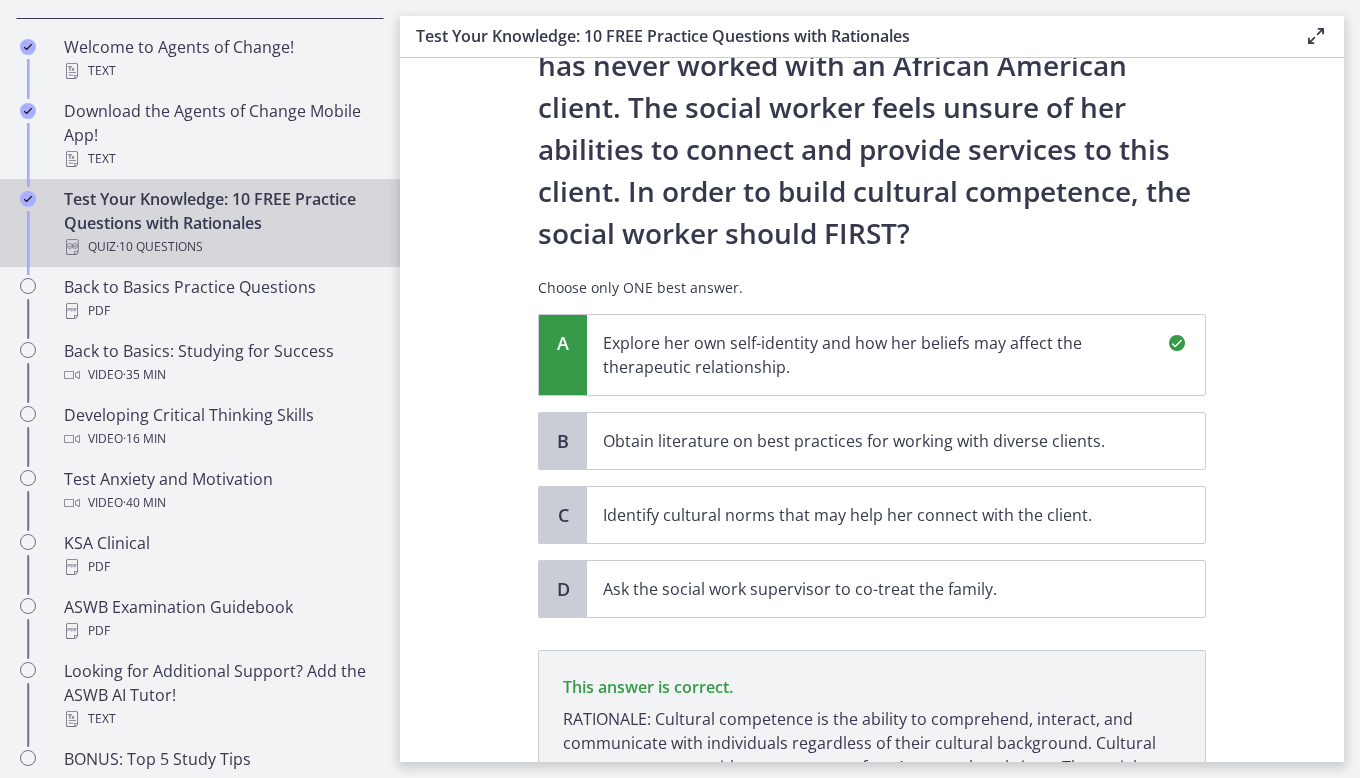 scroll, scrollTop: 480, scrollLeft: 0, axis: vertical 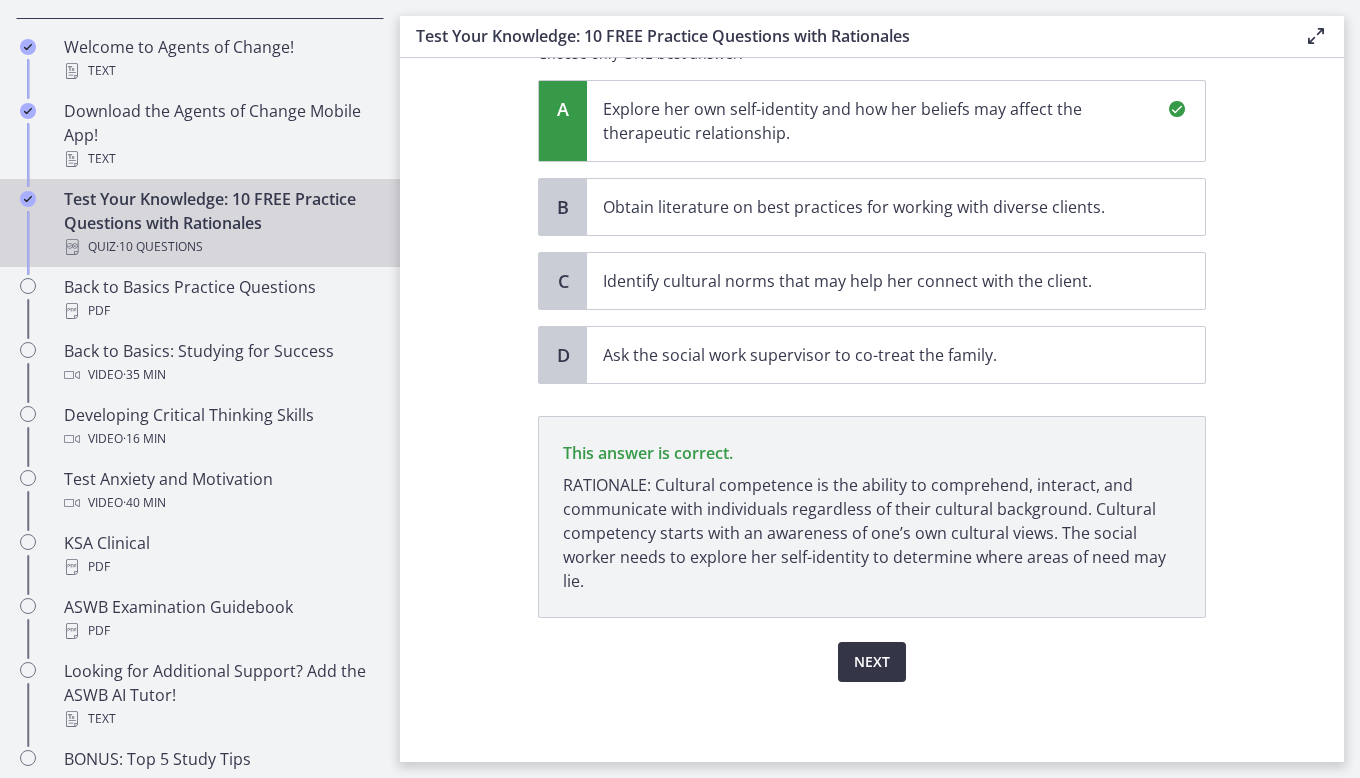 click on "Next" at bounding box center (872, 662) 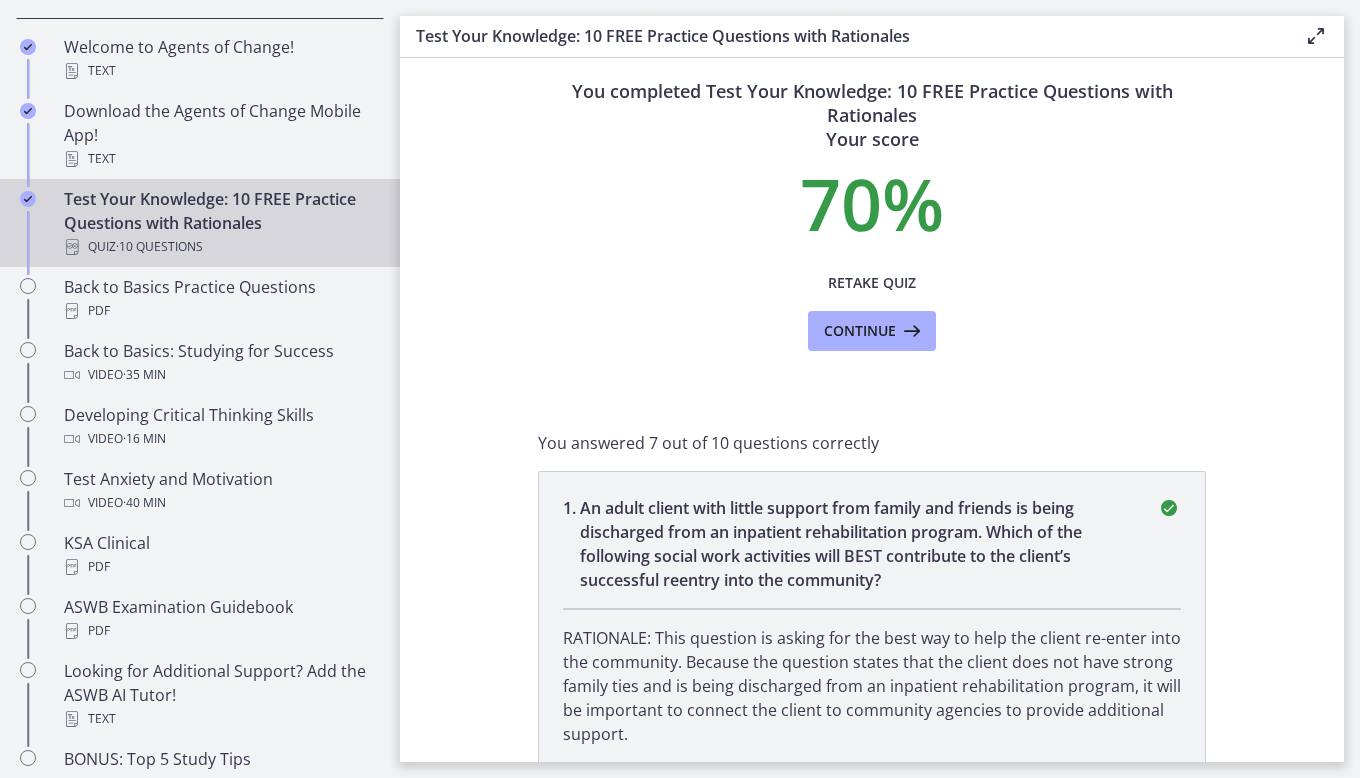 scroll, scrollTop: 0, scrollLeft: 0, axis: both 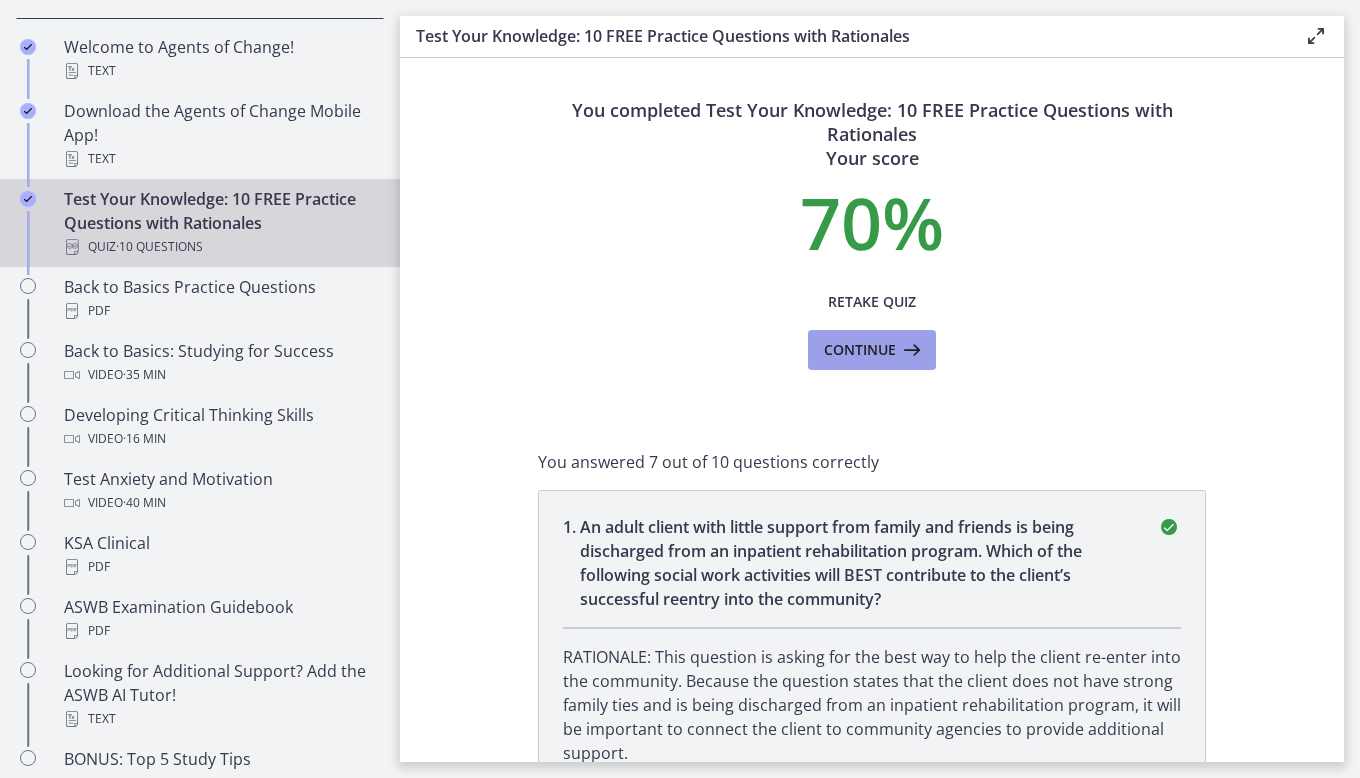 click on "Continue" at bounding box center [872, 350] 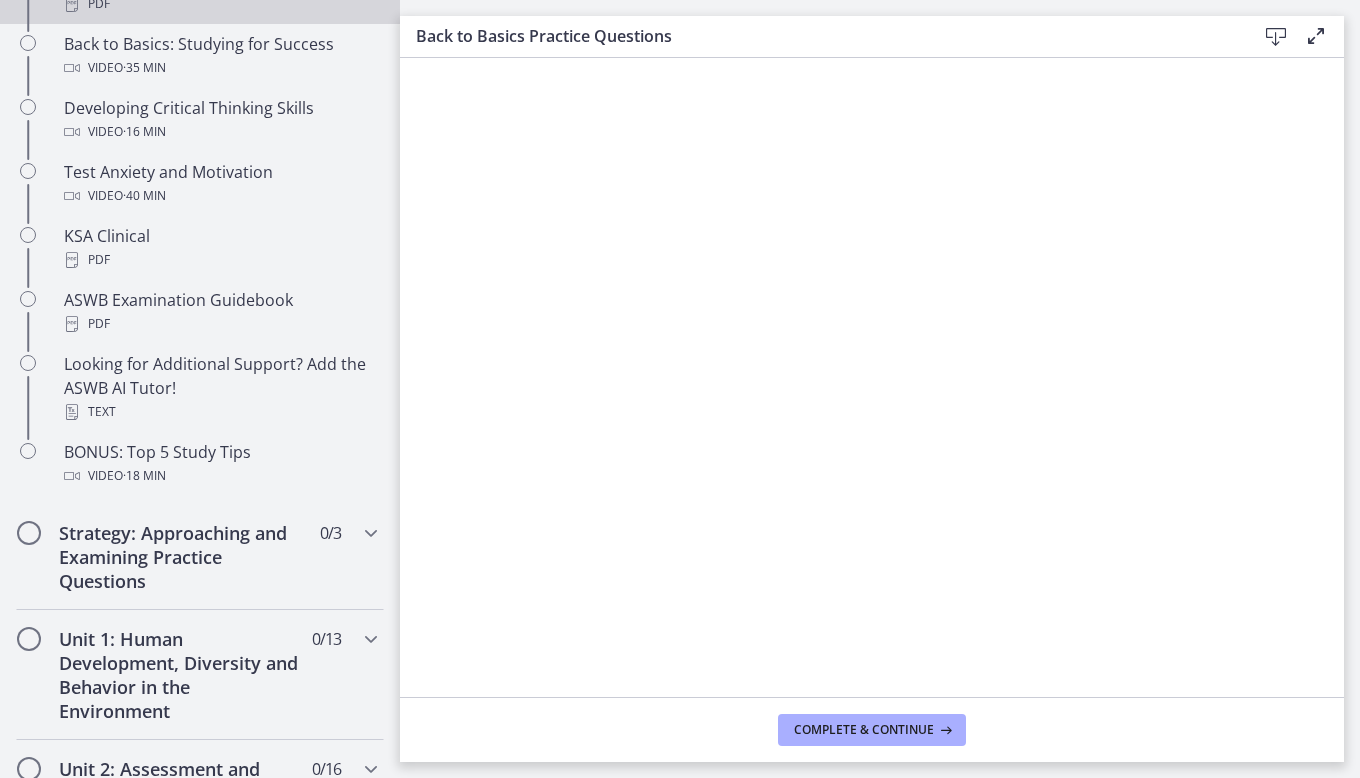 scroll, scrollTop: 644, scrollLeft: 0, axis: vertical 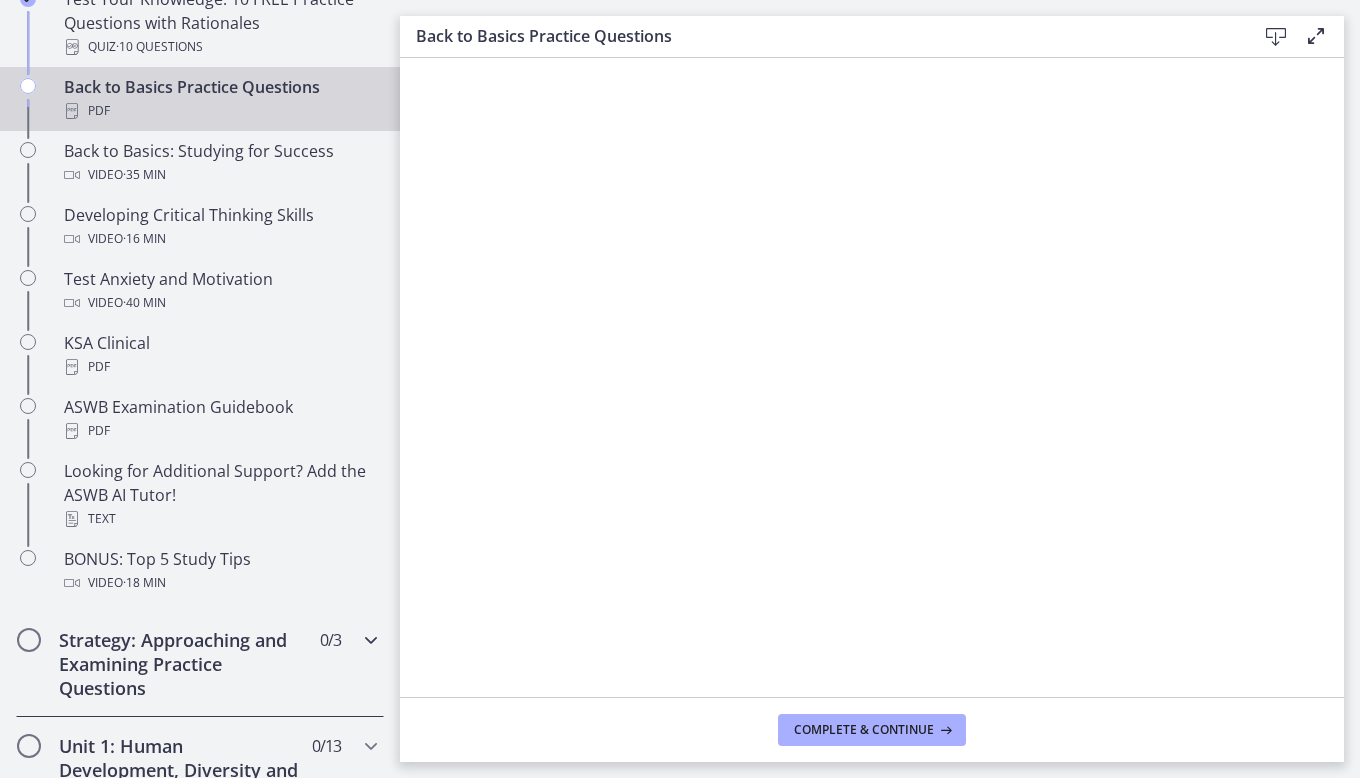 click at bounding box center (371, 640) 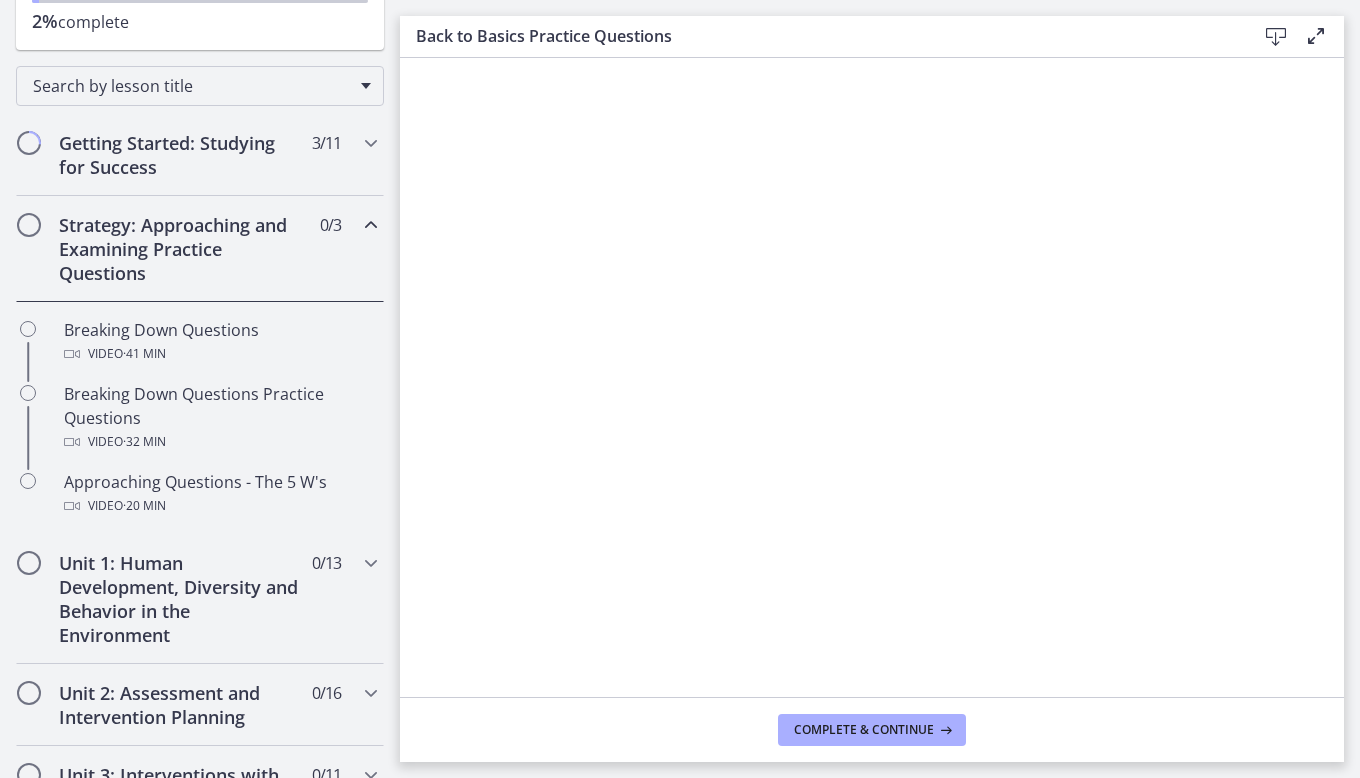 scroll, scrollTop: 144, scrollLeft: 0, axis: vertical 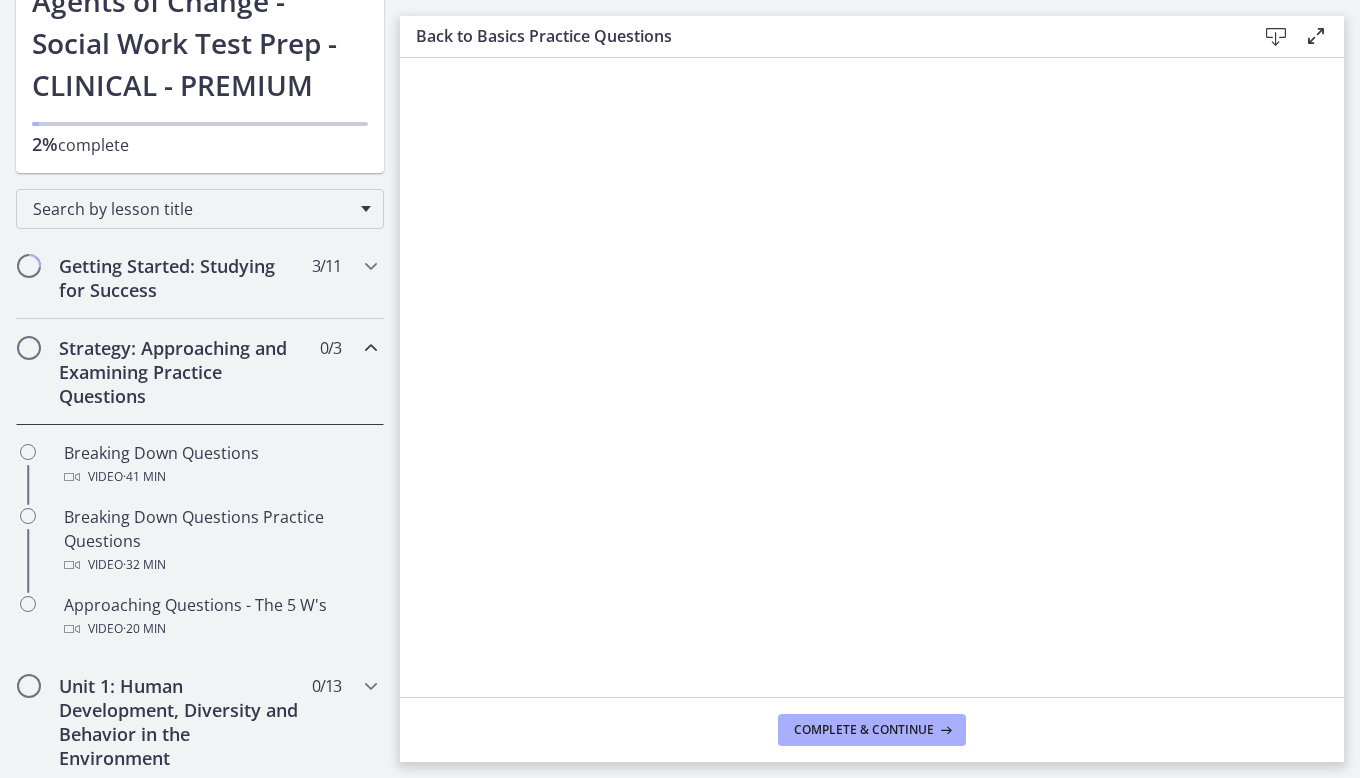 click at bounding box center (371, 348) 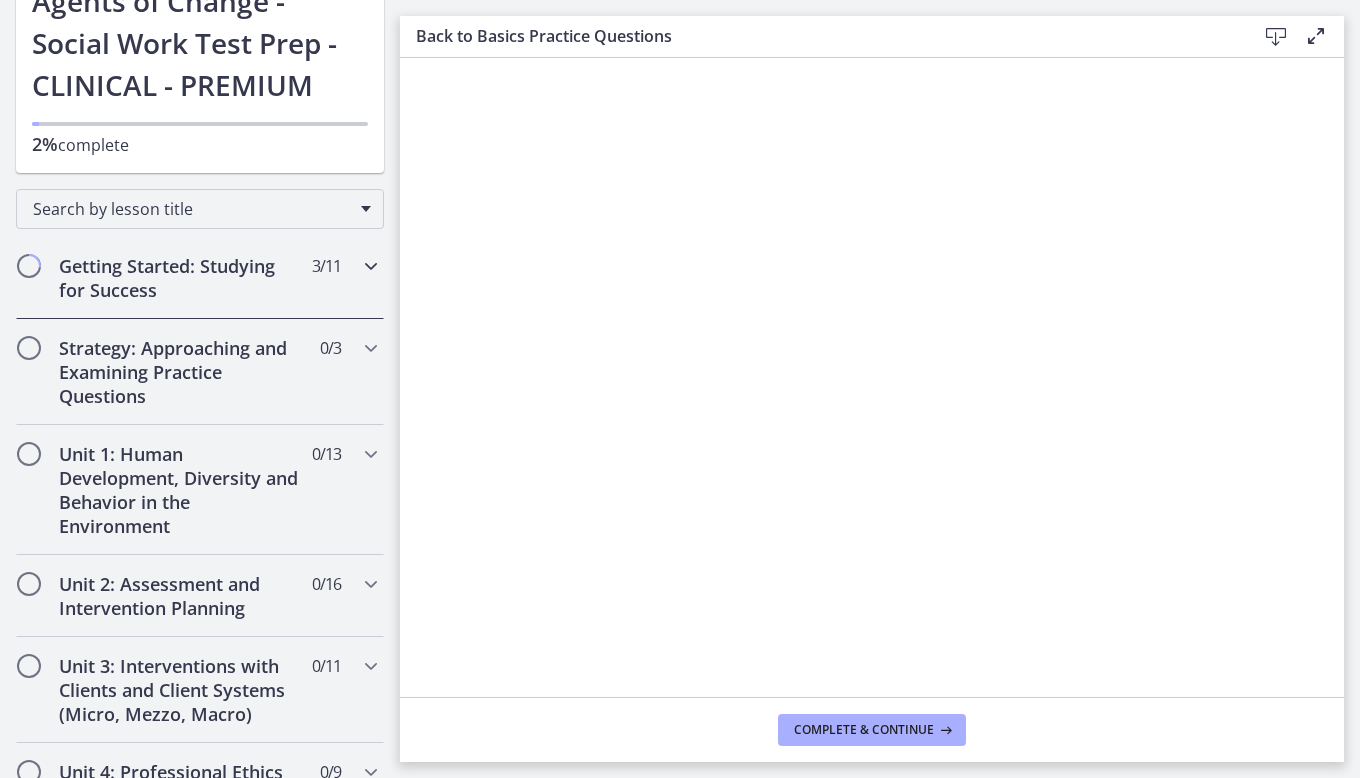 click at bounding box center [371, 266] 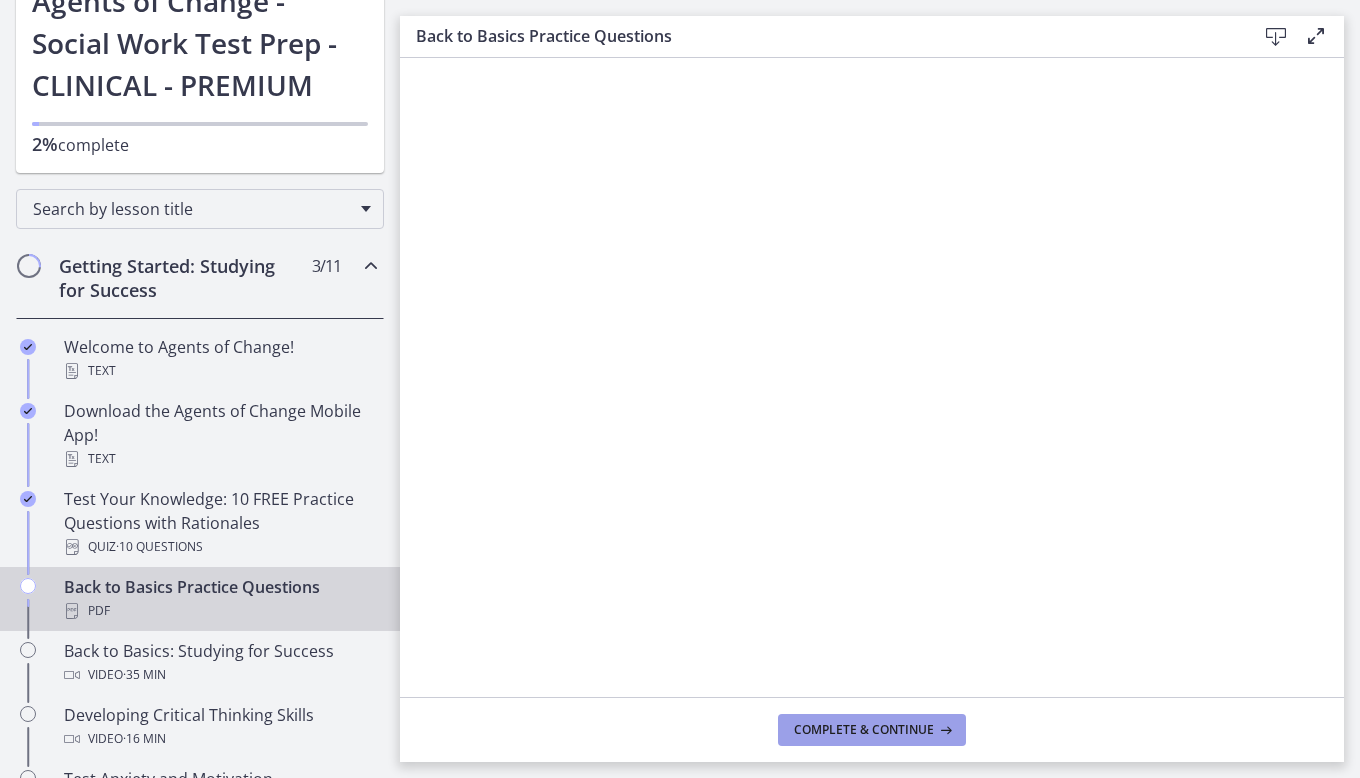 click on "Complete & continue" at bounding box center [872, 730] 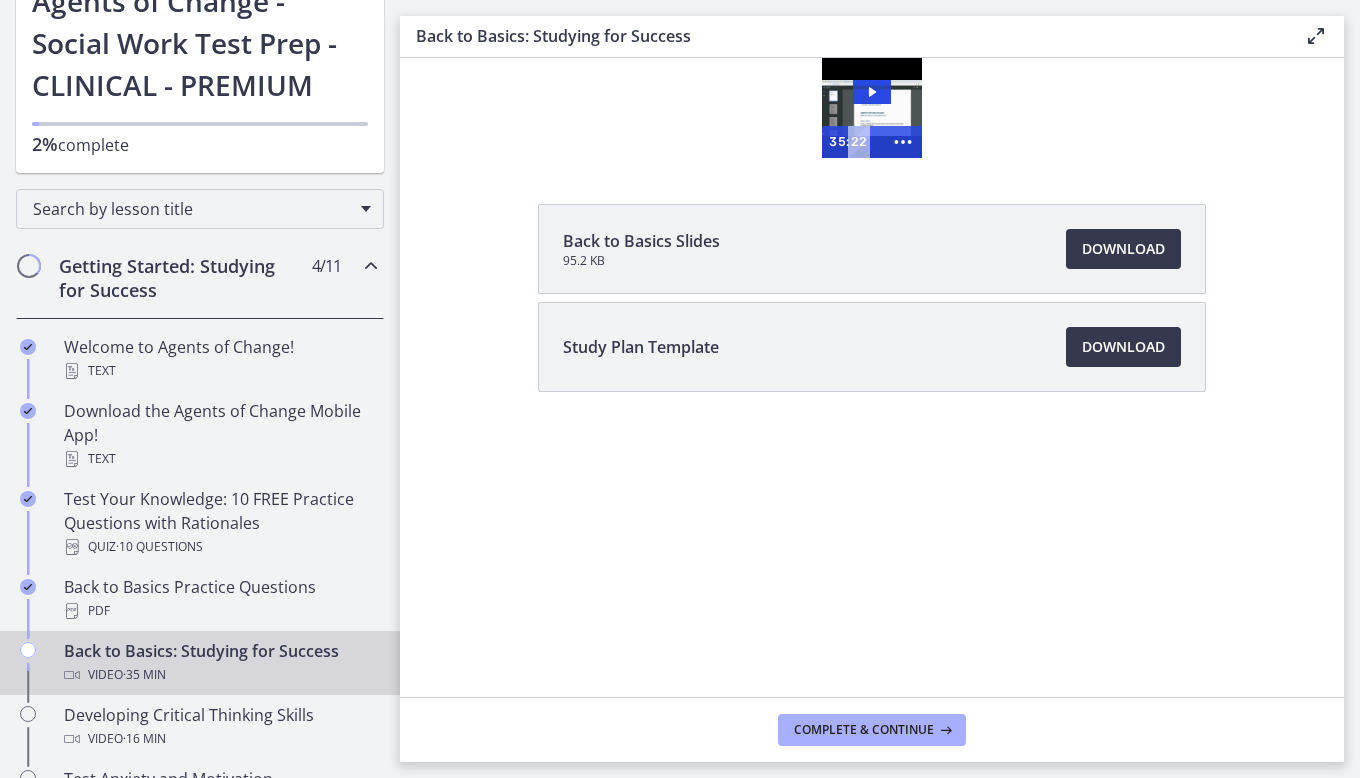 scroll, scrollTop: 0, scrollLeft: 0, axis: both 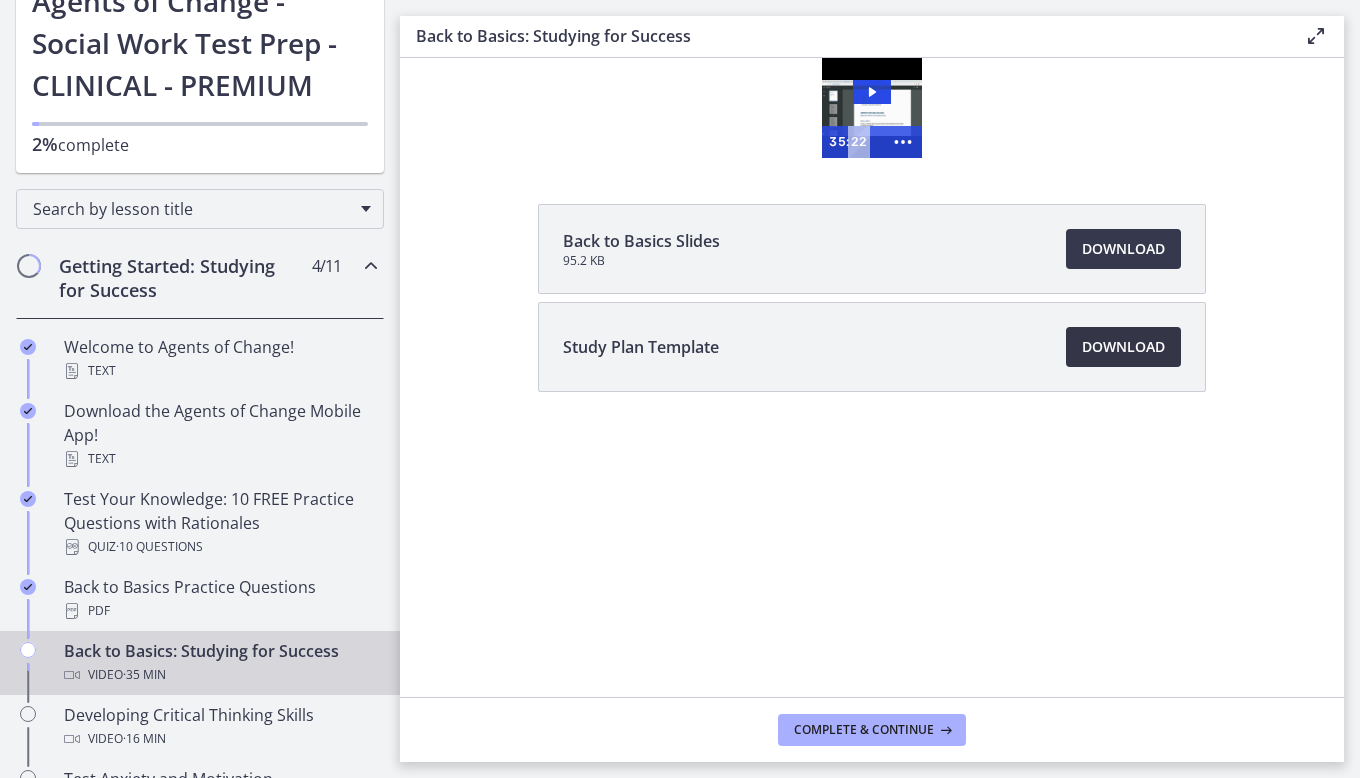 click on "Download
Opens in a new window" at bounding box center [1123, 347] 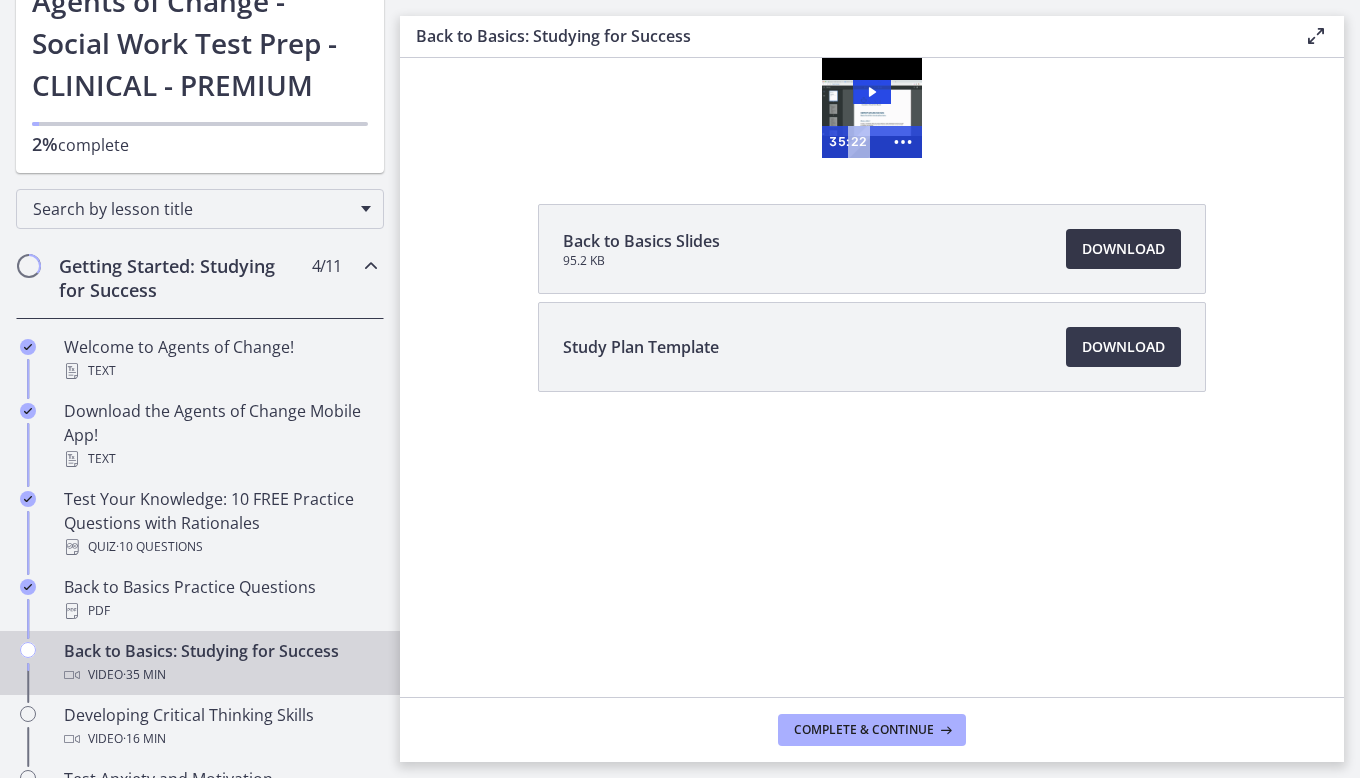 click on "Download
Opens in a new window" at bounding box center (1123, 249) 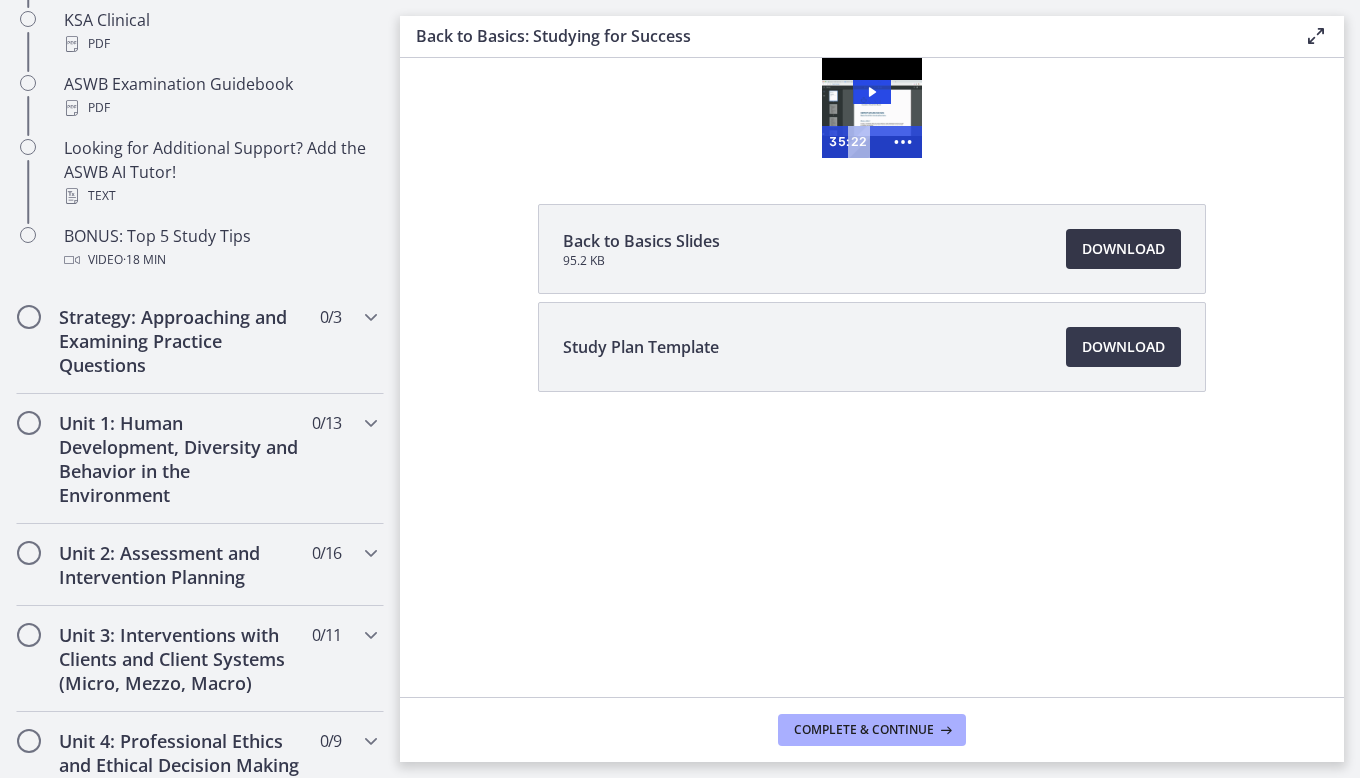 scroll, scrollTop: 1000, scrollLeft: 0, axis: vertical 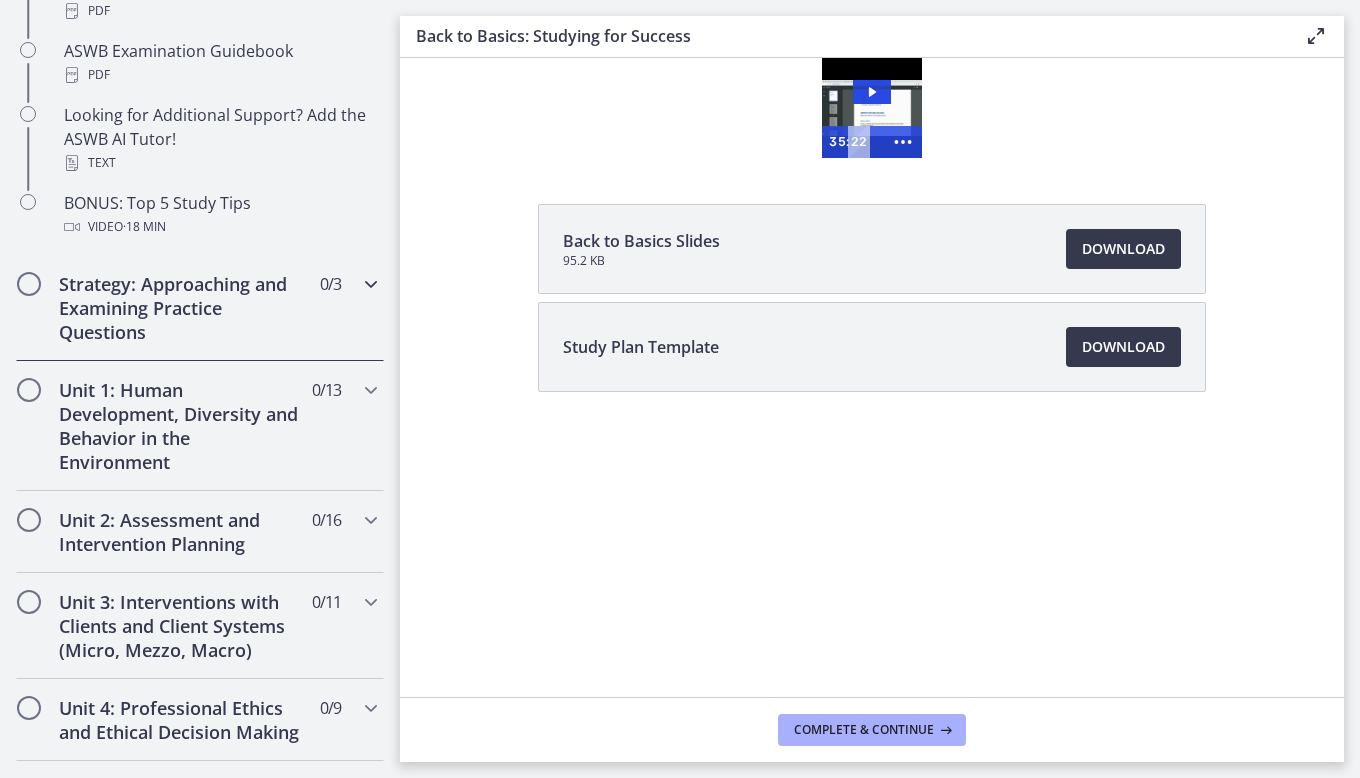 click at bounding box center (371, 284) 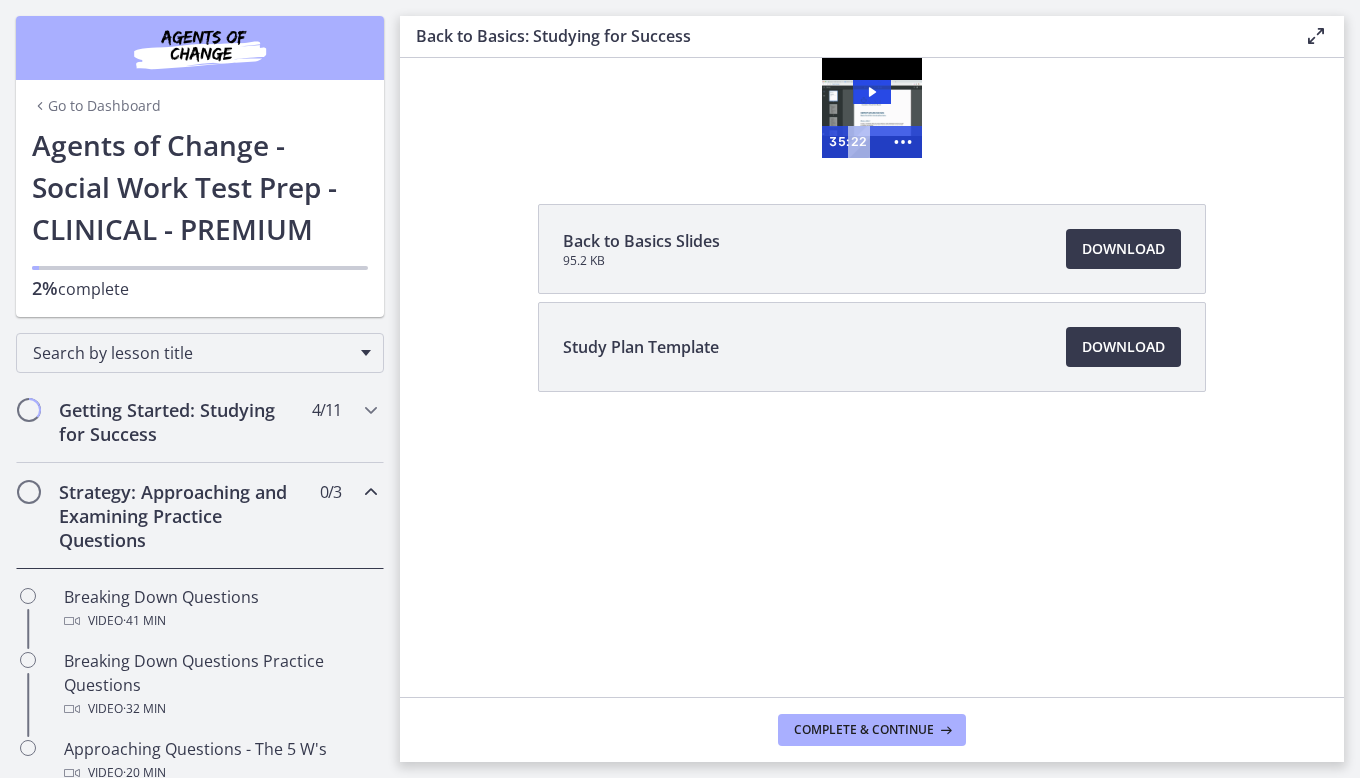 scroll, scrollTop: 0, scrollLeft: 0, axis: both 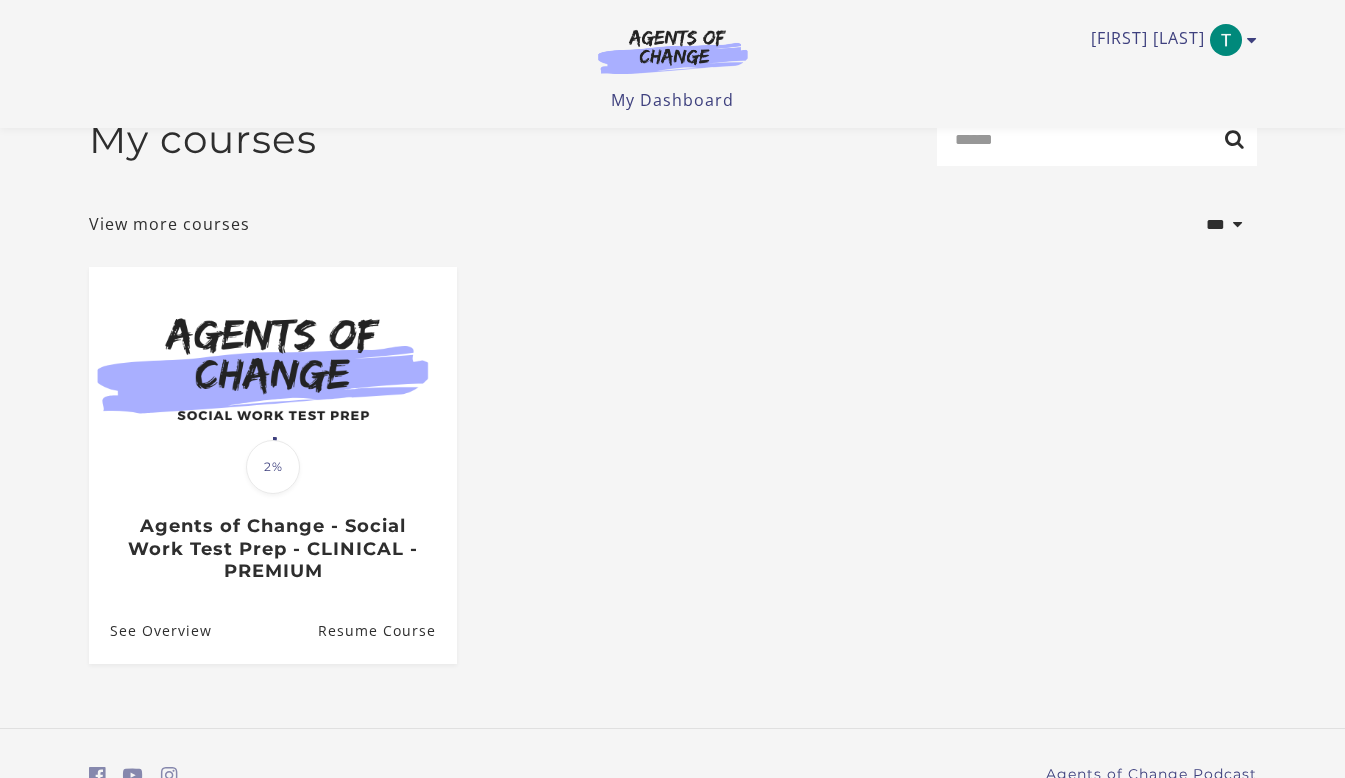 click at bounding box center (1252, 40) 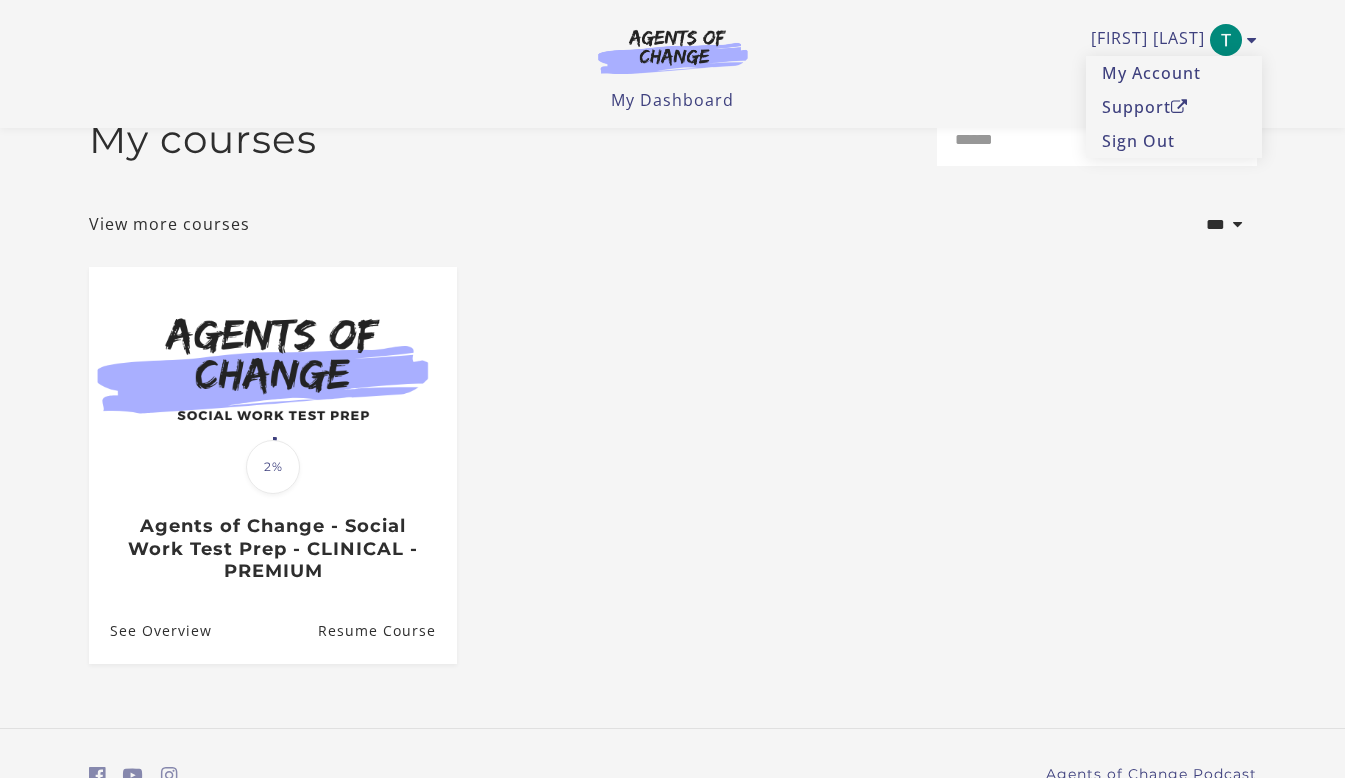 click on "Sign Out" at bounding box center (1174, 141) 